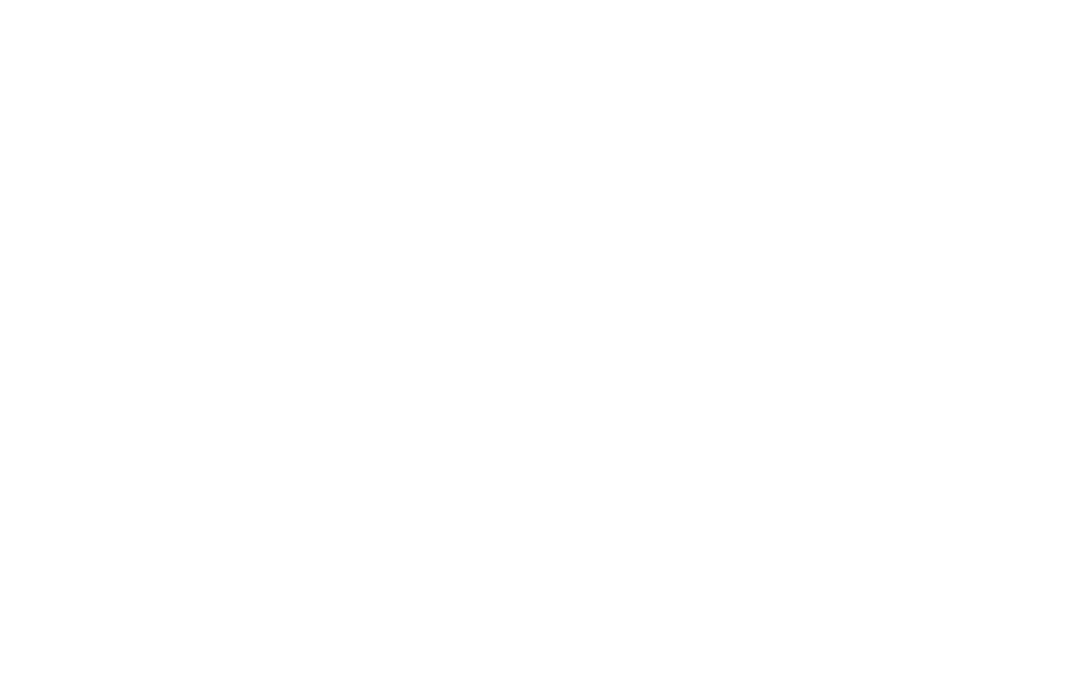 scroll, scrollTop: 0, scrollLeft: 0, axis: both 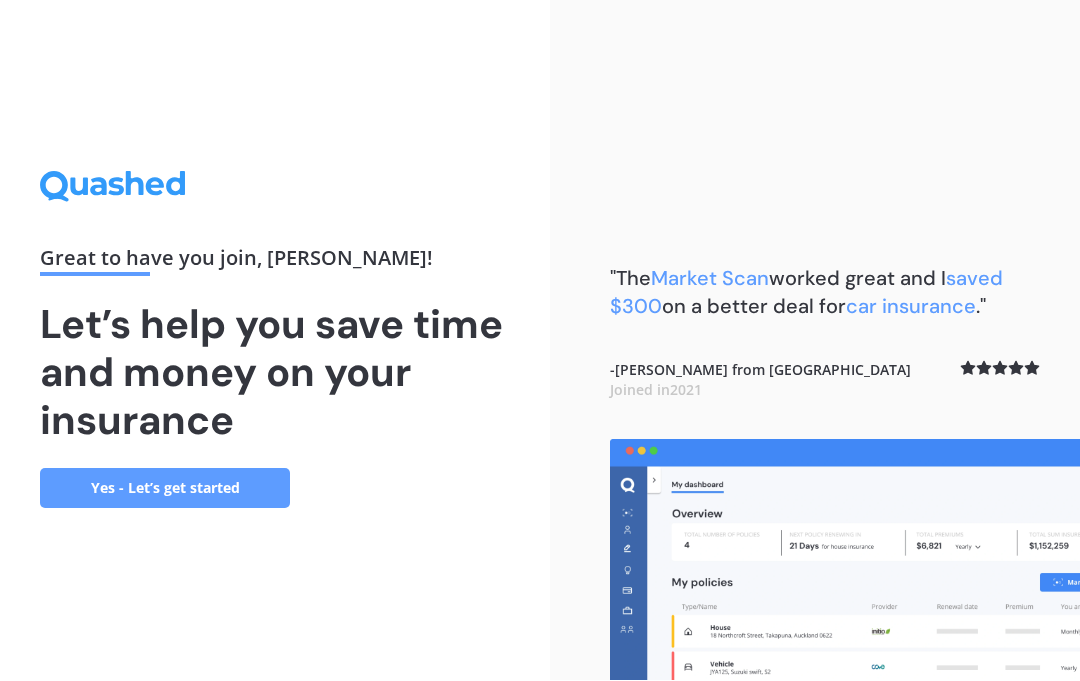 click on "Yes - Let’s get started" at bounding box center [165, 489] 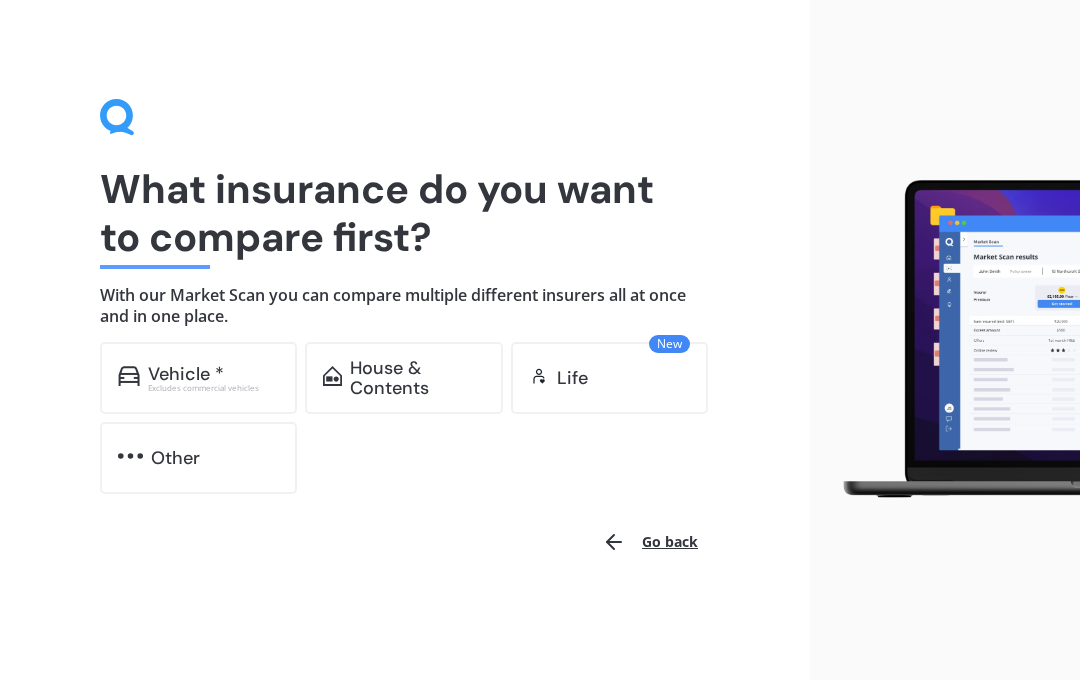 scroll, scrollTop: 0, scrollLeft: 0, axis: both 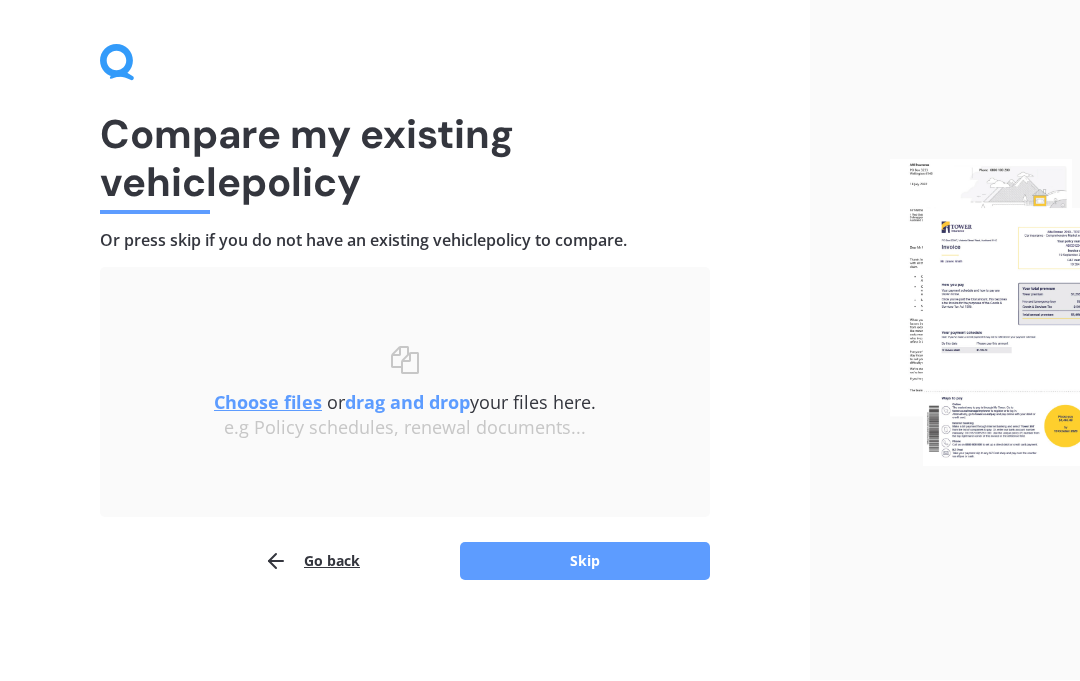 click on "Skip" at bounding box center [585, 562] 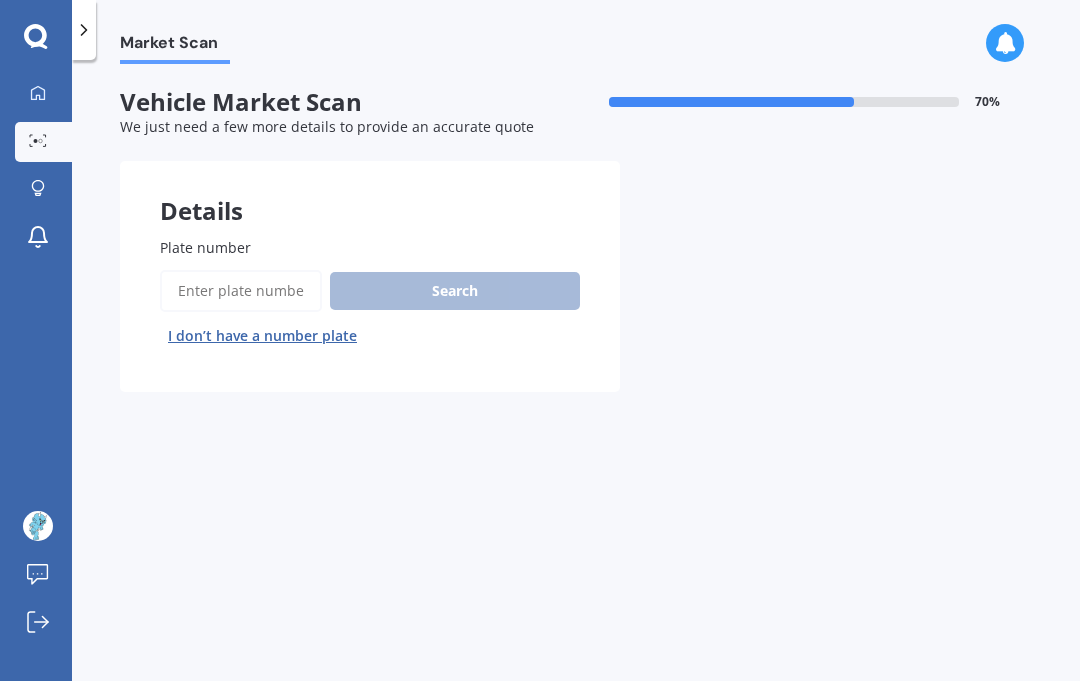 click on "Plate number" at bounding box center [241, 291] 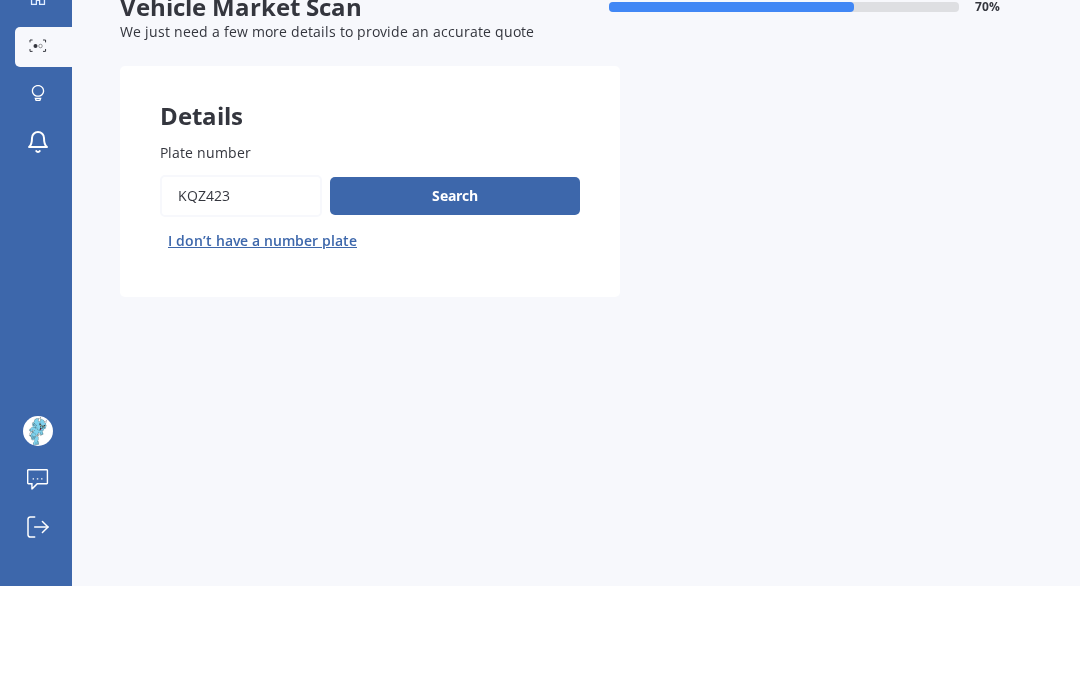 type on "Kqz423" 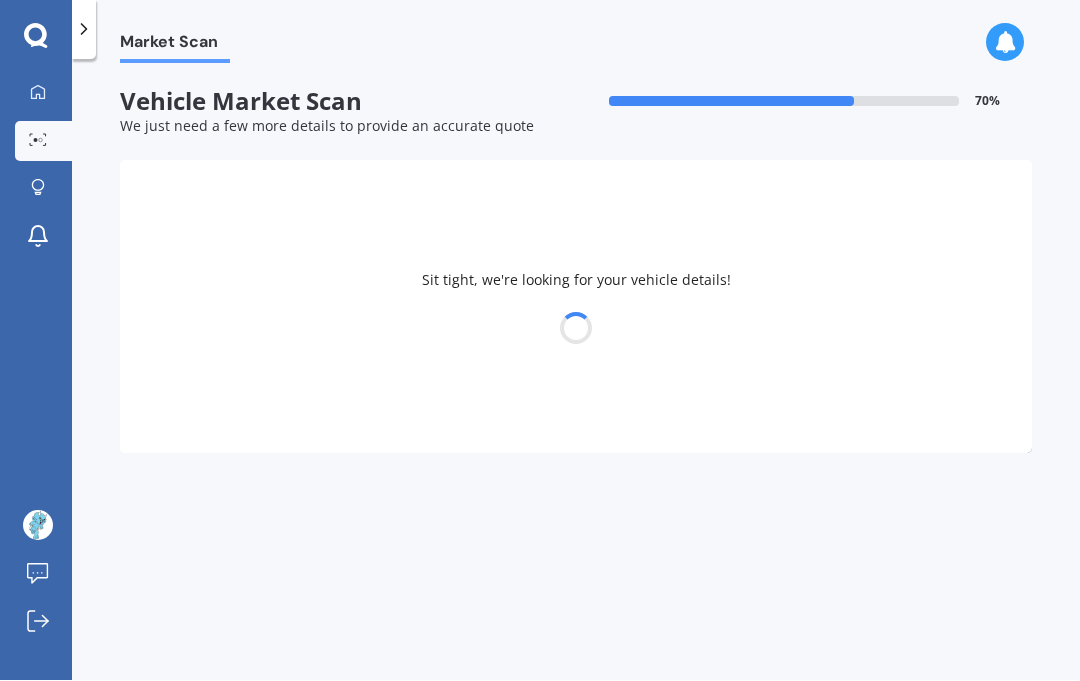 select on "MAZDA" 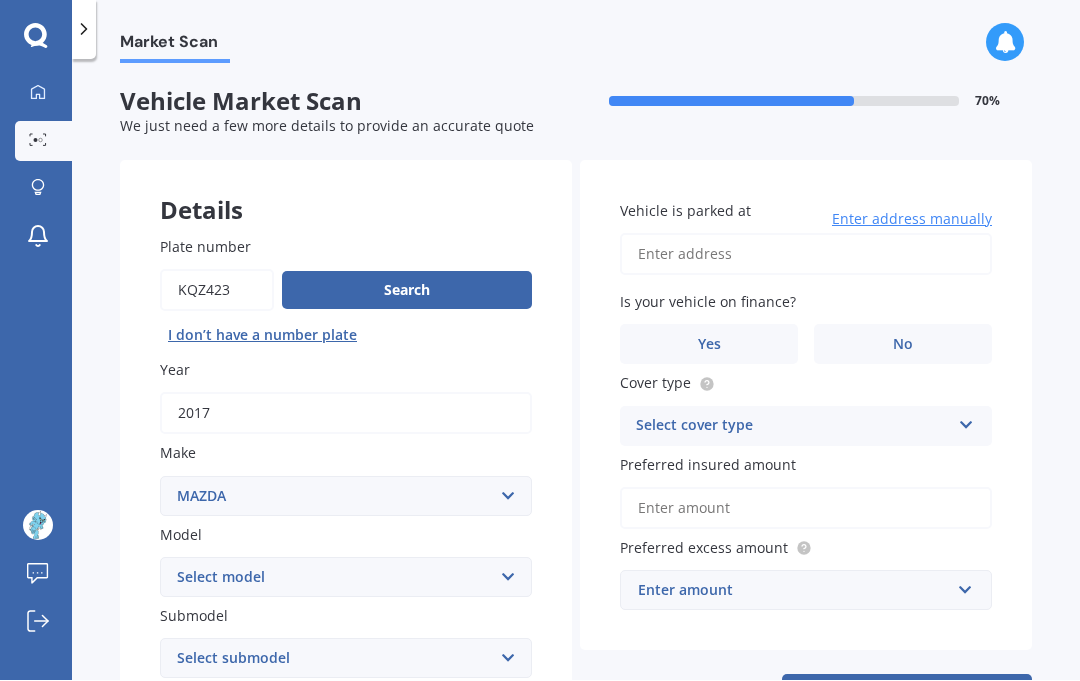click on "No" at bounding box center [903, 345] 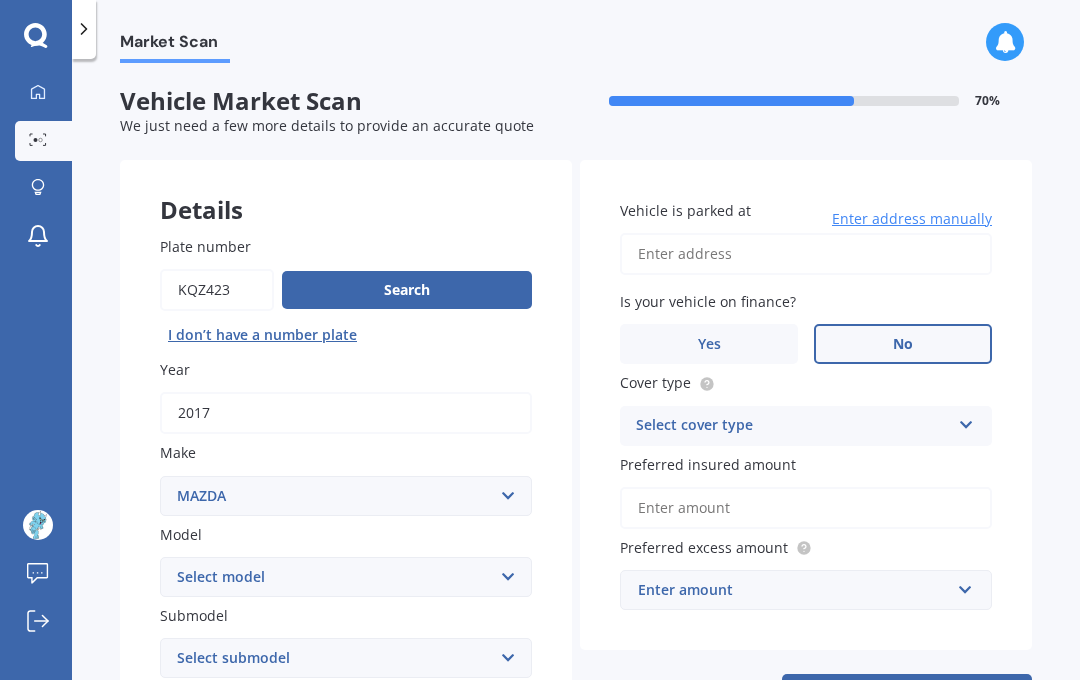 click at bounding box center (966, 422) 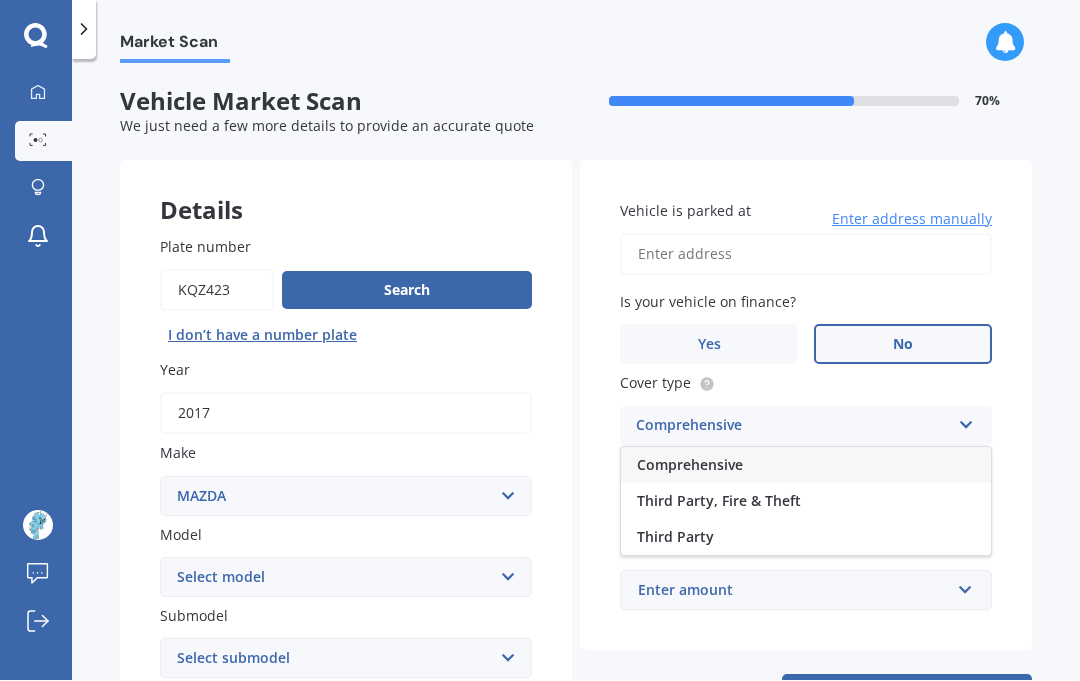 click on "Comprehensive" at bounding box center (806, 466) 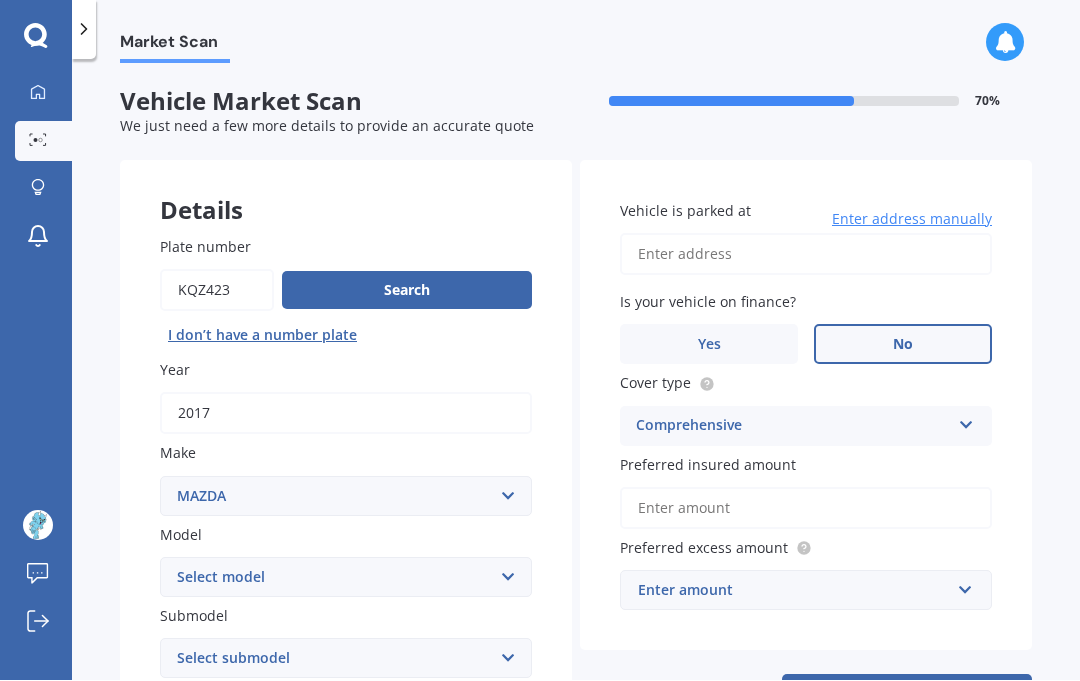 click on "Preferred insured amount" at bounding box center [806, 509] 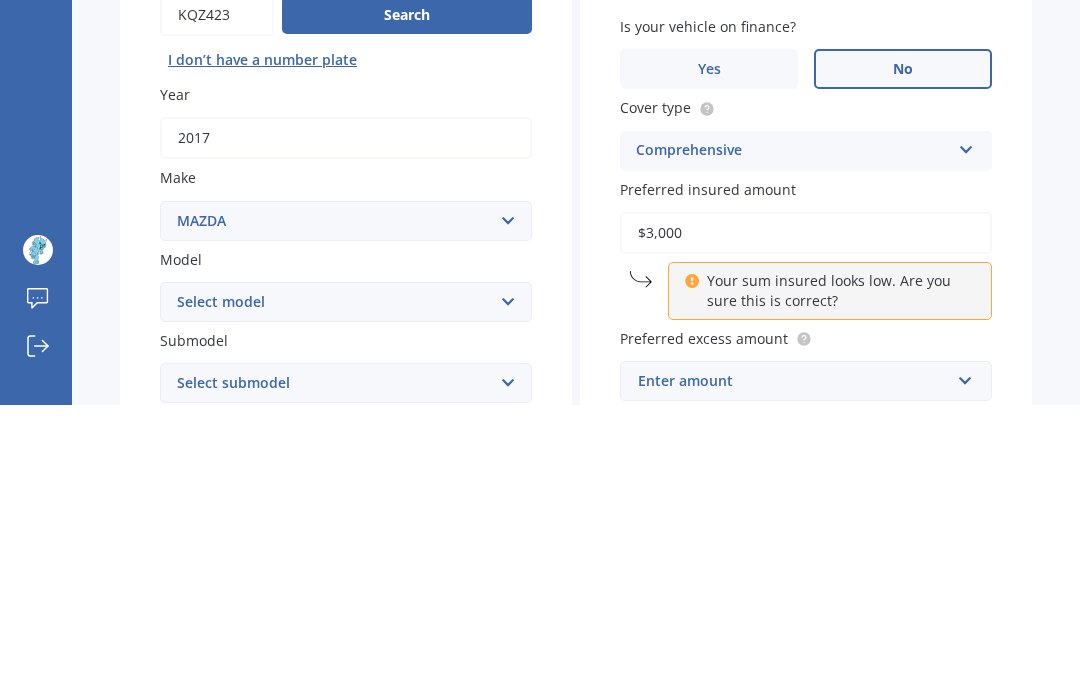 type on "$30,000" 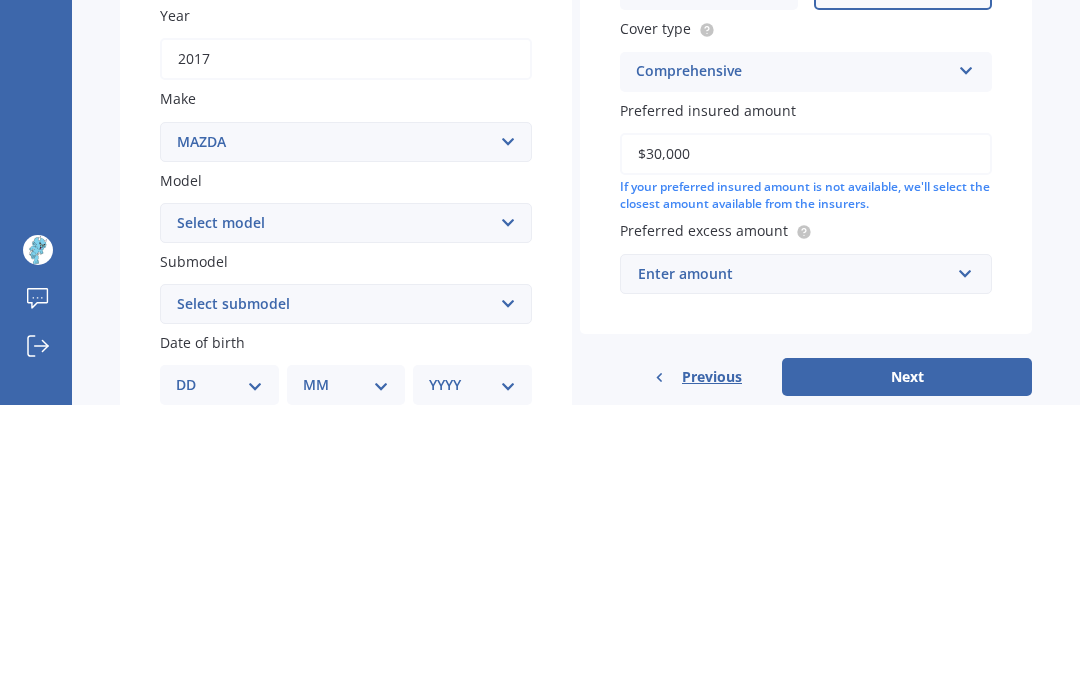 scroll, scrollTop: 75, scrollLeft: 0, axis: vertical 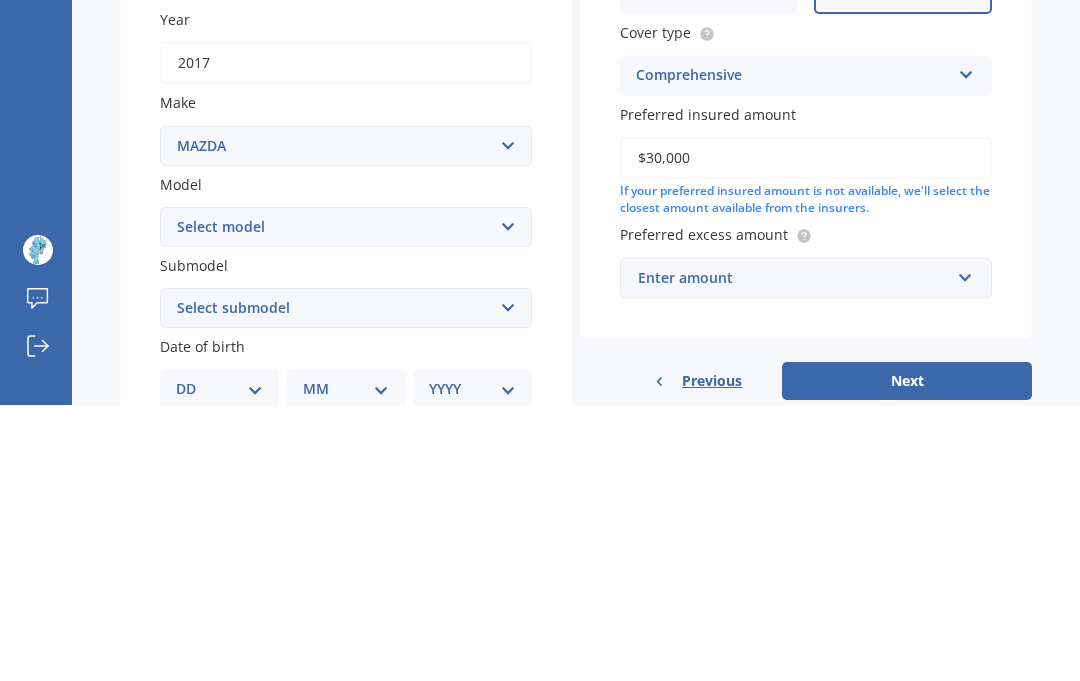 click on "Enter amount" at bounding box center [794, 554] 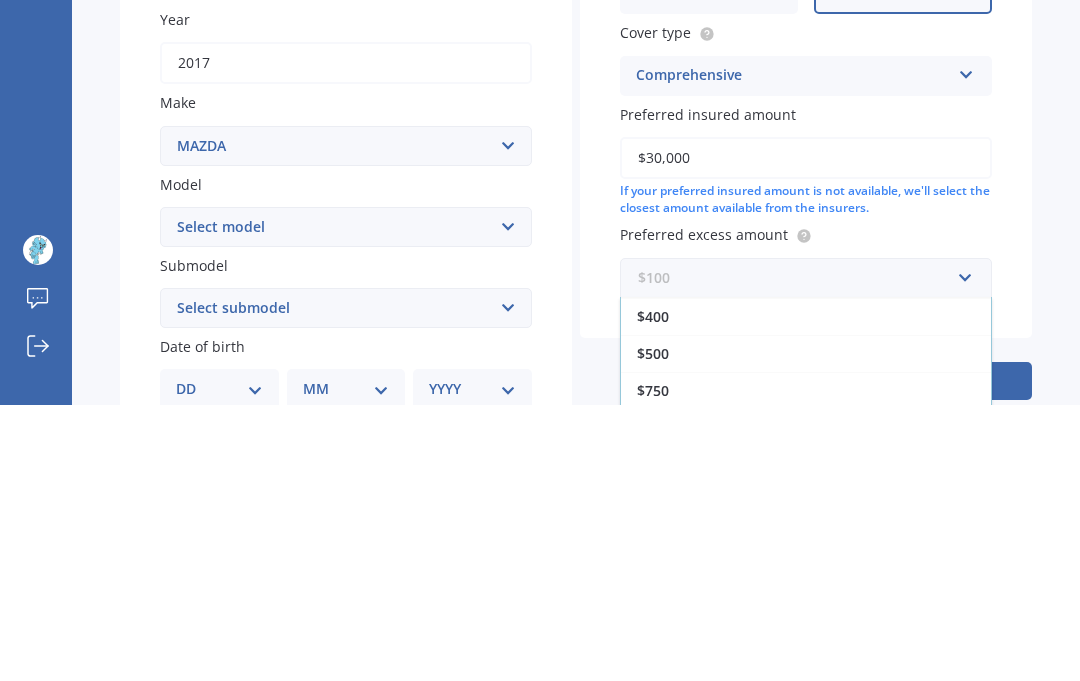 scroll, scrollTop: 36, scrollLeft: 0, axis: vertical 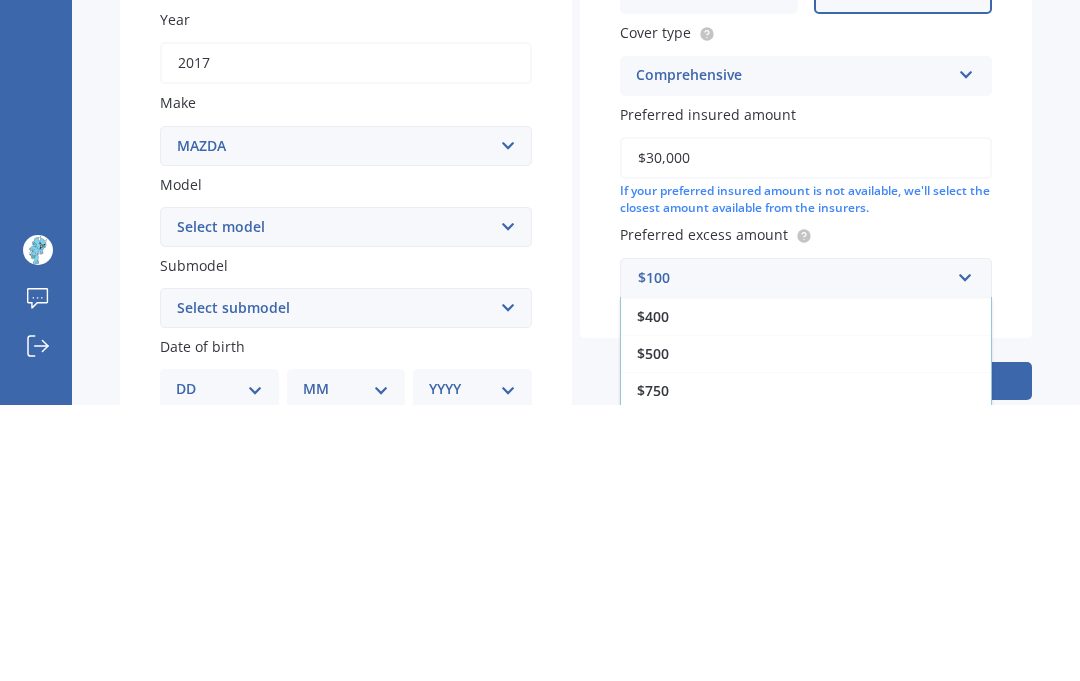 click on "$400" at bounding box center [806, 592] 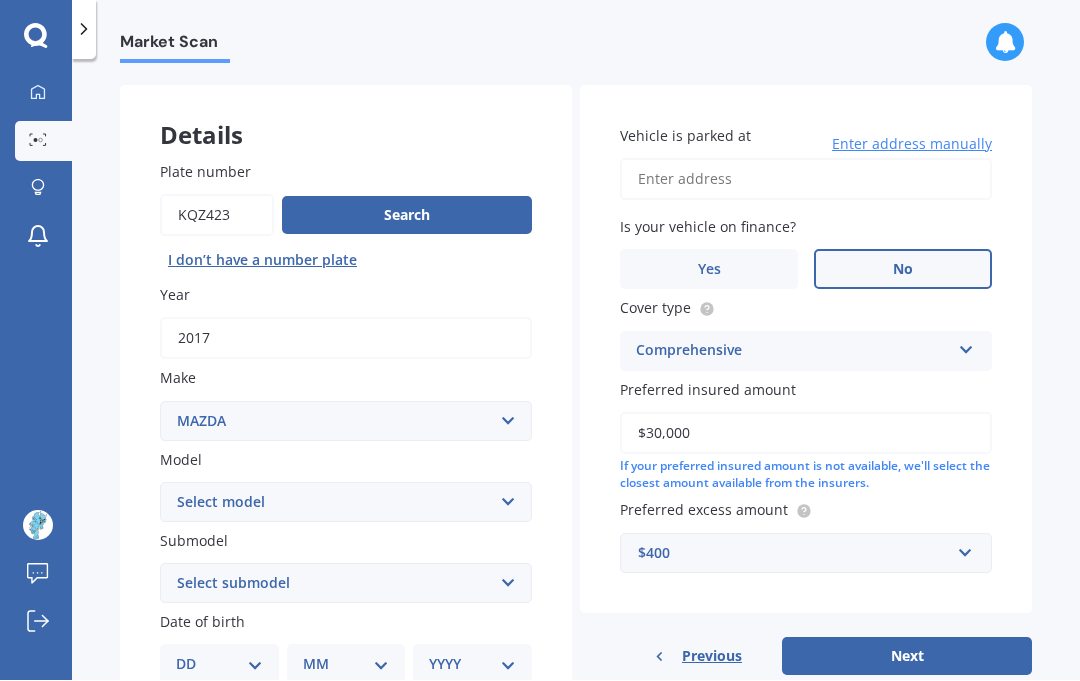 click on "Next" at bounding box center [907, 657] 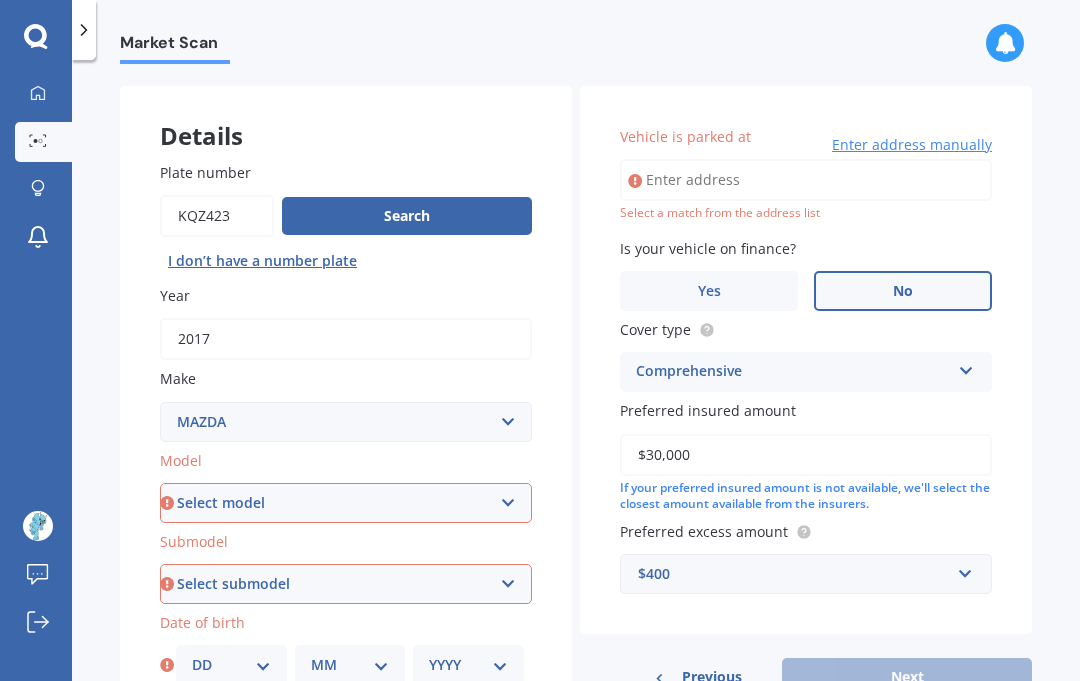 click on "Select model 121 2 3 323 323 / Familia 6 626 929 Atenza Autozam Axela AZ3 B2000 B2200 B2500 B2600 B2600i Biante Bongo Bounty BT50 Capella Cronos CX-30 CX-60 CX-8 CX-80 CX3 CX30 CX5 CX7 CX8 CX9 Demio E1800 Van E2000 E2200 Vans E2500 E2500 Van E3000 E4100 Efini Etude Eunos Familia [PERSON_NAME] Levante [PERSON_NAME] Millenia MPV MS6 MS8 MS9 MX-3 MX-30 MX-5 MX-6 Neo Persona Premacy Presseo Proceed Revue Rotary RX7 RX8 Sapporo Sentia T2000 T2600 T3000 T3500 T4000 T4100 T4600 Titan 1.5/2.0 Tonnes Titan 5 Tonne Tribute Verisa" at bounding box center [346, 503] 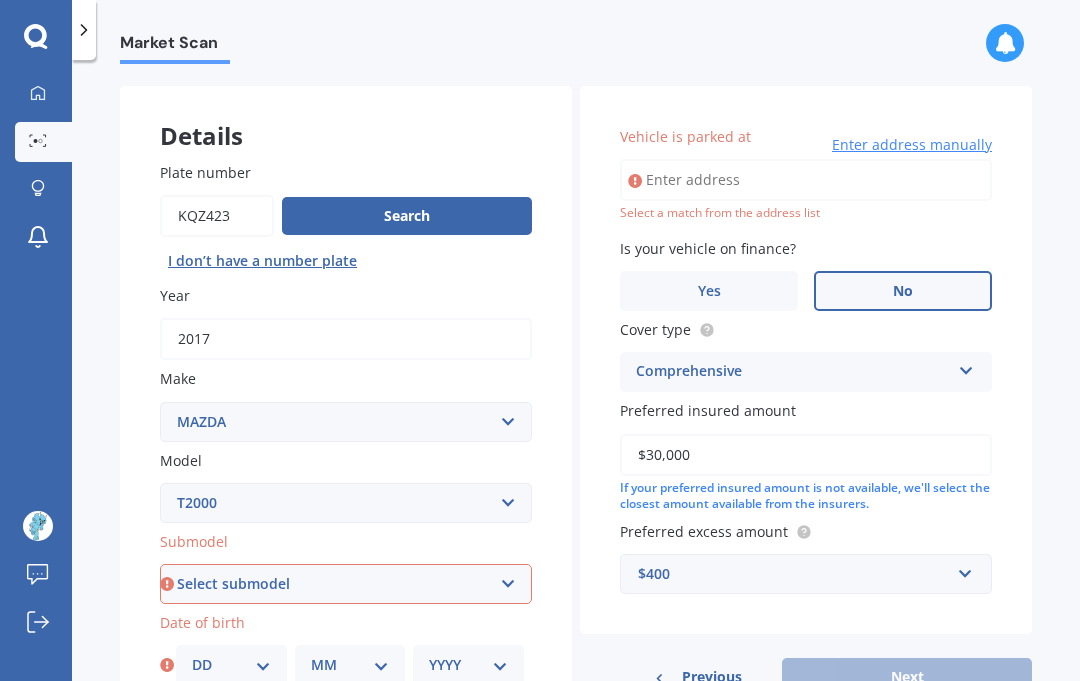 click on "Select submodel (All)" at bounding box center [346, 584] 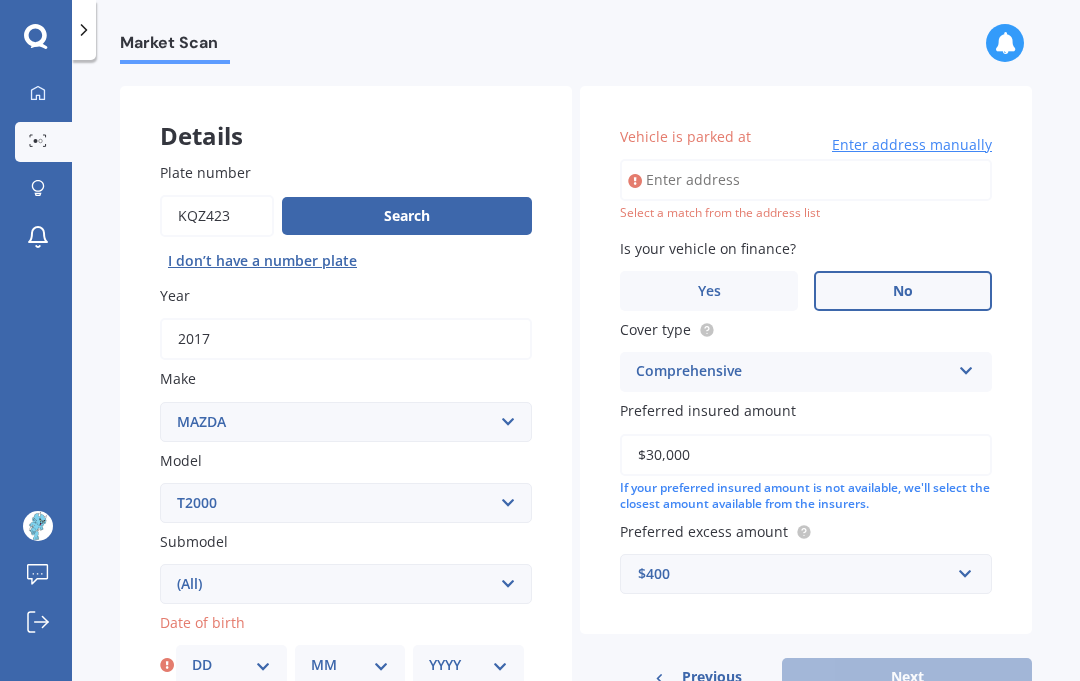 click on "Select model 121 2 3 323 323 / Familia 6 626 929 Atenza Autozam Axela AZ3 B2000 B2200 B2500 B2600 B2600i Biante Bongo Bounty BT50 Capella Cronos CX-30 CX-60 CX-8 CX-80 CX3 CX30 CX5 CX7 CX8 CX9 Demio E1800 Van E2000 E2200 Vans E2500 E2500 Van E3000 E4100 Efini Etude Eunos Familia [PERSON_NAME] Levante [PERSON_NAME] Millenia MPV MS6 MS8 MS9 MX-3 MX-30 MX-5 MX-6 Neo Persona Premacy Presseo Proceed Revue Rotary RX7 RX8 Sapporo Sentia T2000 T2600 T3000 T3500 T4000 T4100 T4600 Titan 1.5/2.0 Tonnes Titan 5 Tonne Tribute Verisa" at bounding box center (346, 503) 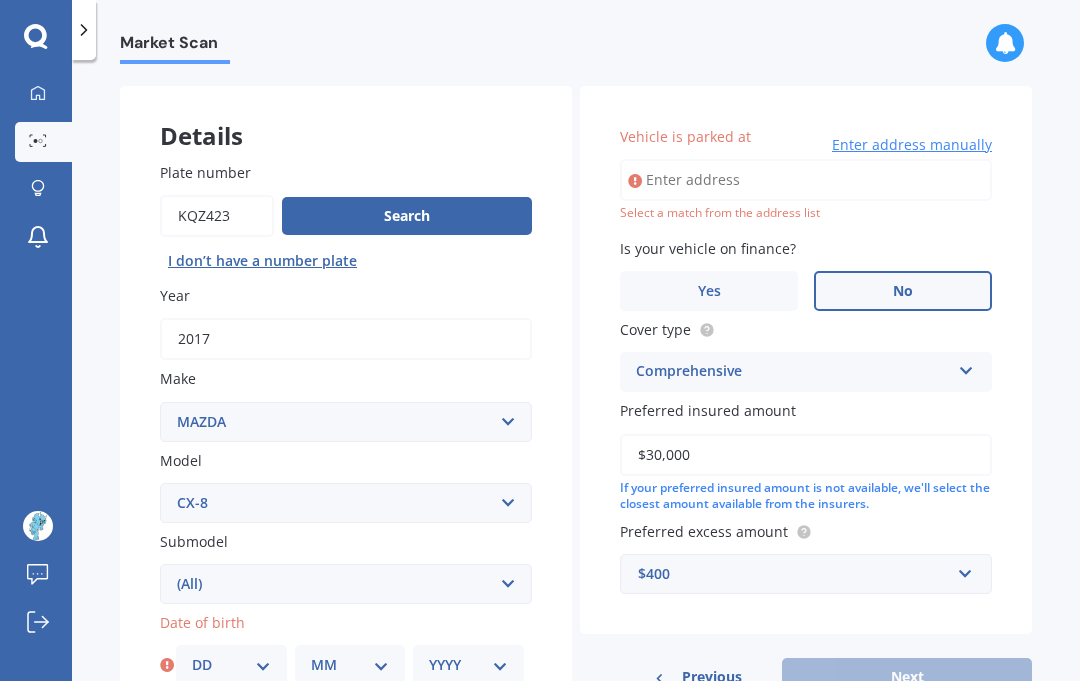 select 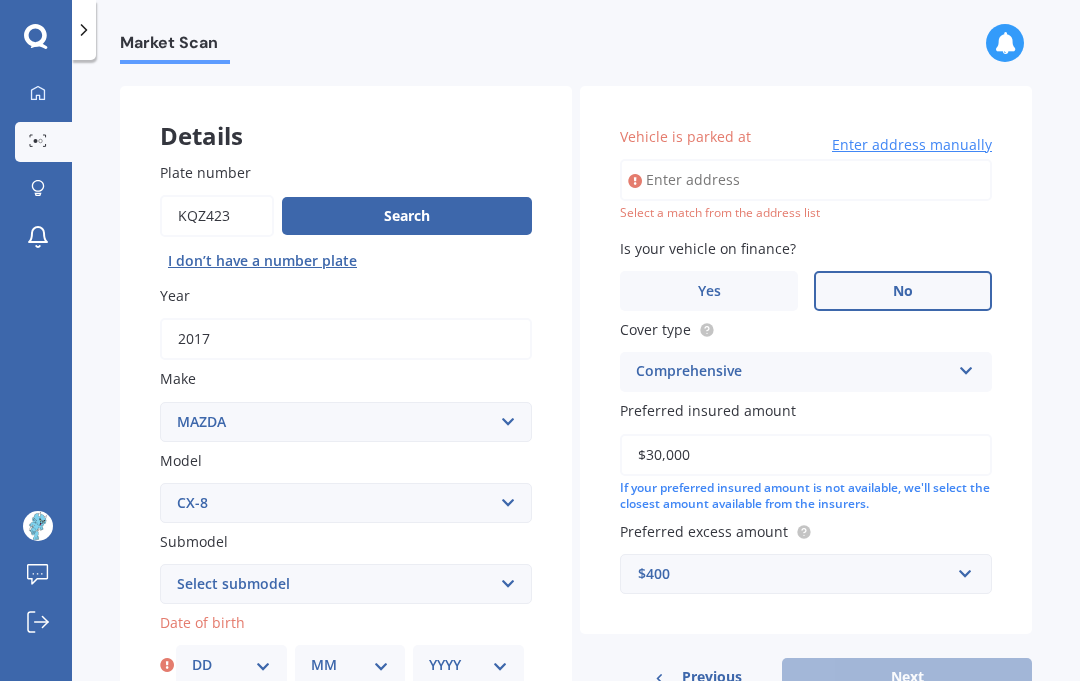 click on "Select model 121 2 3 323 323 / Familia 6 626 929 Atenza Autozam Axela AZ3 B2000 B2200 B2500 B2600 B2600i Biante Bongo Bounty BT50 Capella Cronos CX-30 CX-60 CX-8 CX-80 CX3 CX30 CX5 CX7 CX8 CX9 Demio E1800 Van E2000 E2200 Vans E2500 E2500 Van E3000 E4100 Efini Etude Eunos Familia [PERSON_NAME] Levante [PERSON_NAME] Millenia MPV MS6 MS8 MS9 MX-3 MX-30 MX-5 MX-6 Neo Persona Premacy Presseo Proceed Revue Rotary RX7 RX8 Sapporo Sentia T2000 T2600 T3000 T3500 T4000 T4100 T4600 Titan 1.5/2.0 Tonnes Titan 5 Tonne Tribute Verisa" at bounding box center [346, 503] 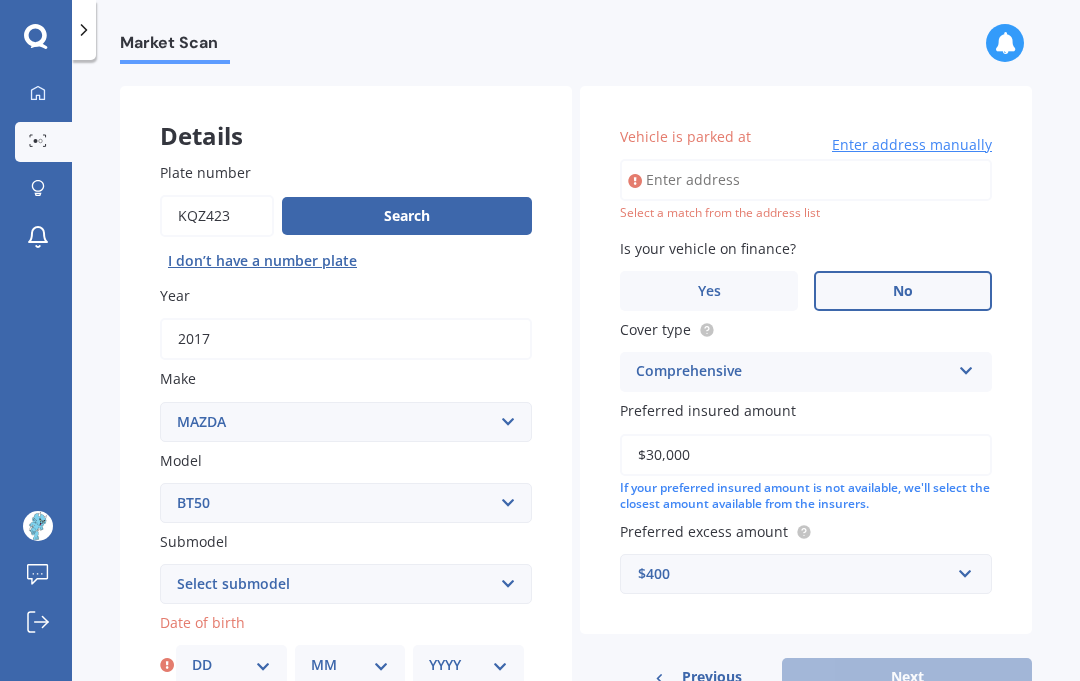 click on "Select submodel GLX turbo diesel 4WD GSX turbo diesel LTD D/C W/S 3.0DT Turbo Diesel" at bounding box center (346, 584) 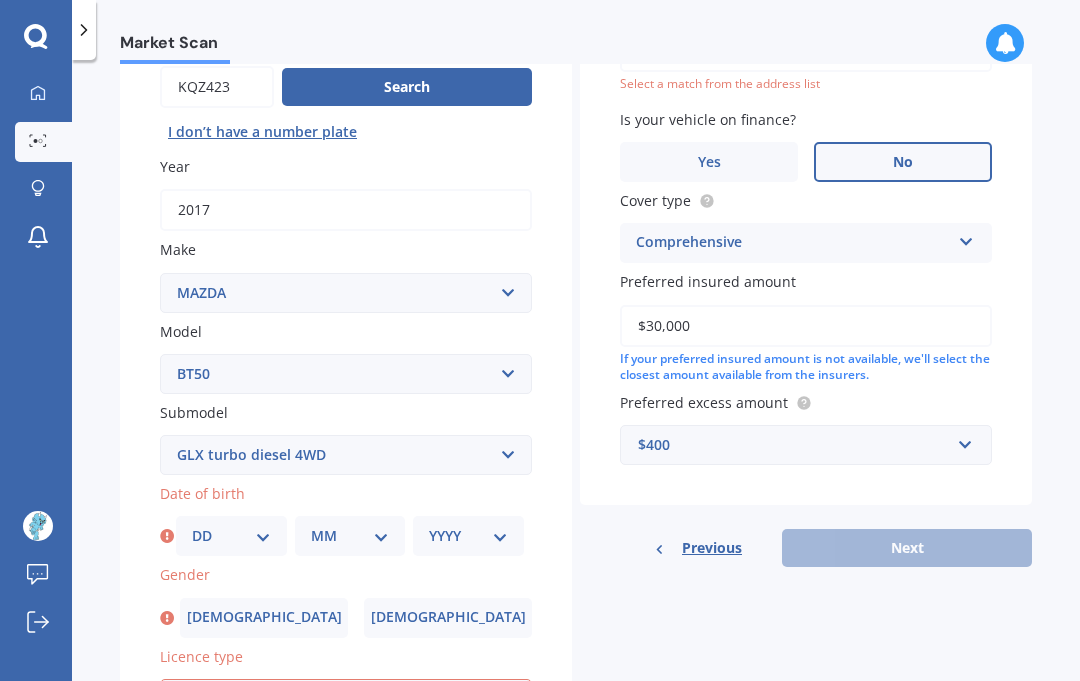 scroll, scrollTop: 208, scrollLeft: 0, axis: vertical 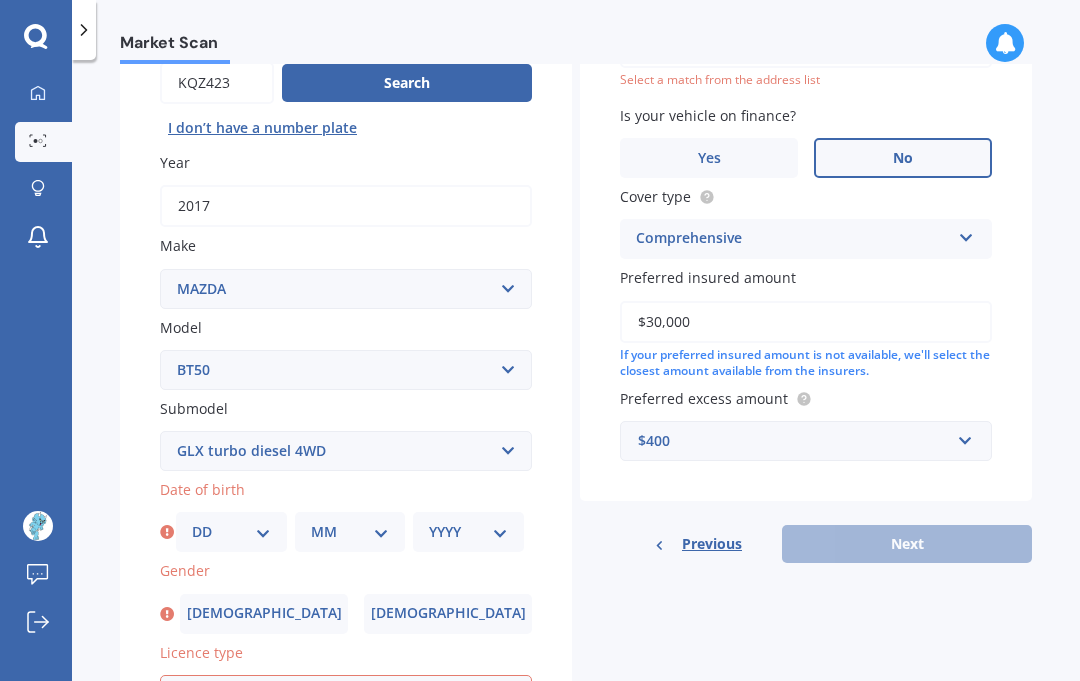 click on "DD 01 02 03 04 05 06 07 08 09 10 11 12 13 14 15 16 17 18 19 20 21 22 23 24 25 26 27 28 29 30 31" at bounding box center [231, 532] 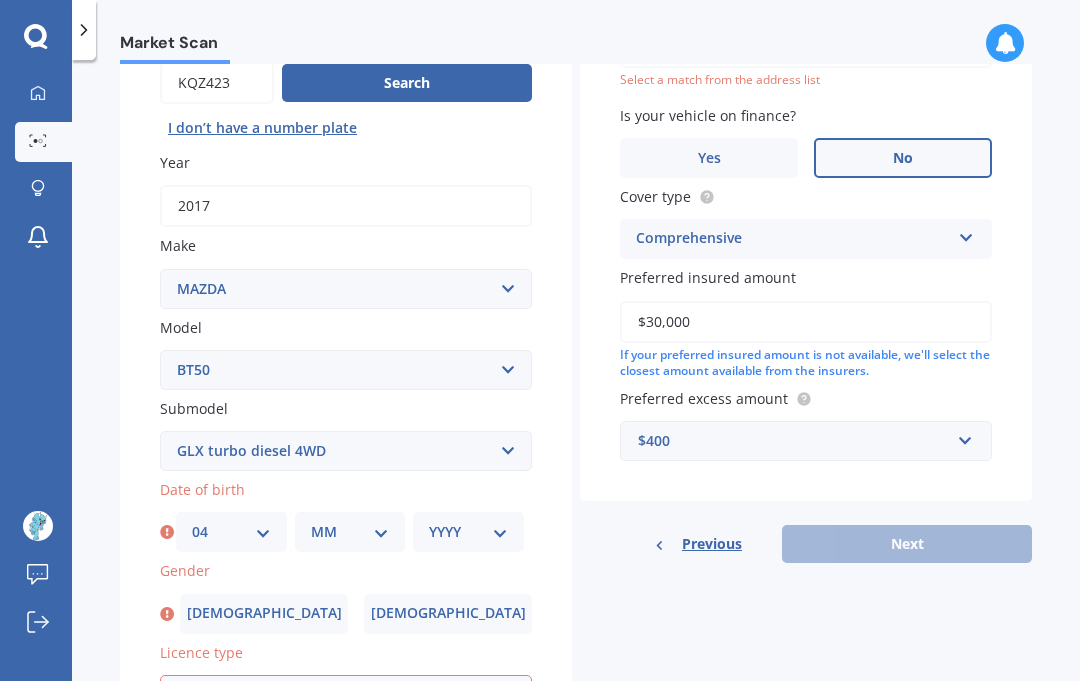 click on "Plate number Search I don’t have a number plate Year [DATE] Make Select make AC ALFA ROMEO ASTON [PERSON_NAME] AUDI AUSTIN BEDFORD Bentley BMW BYD CADILLAC CAN-AM CHERY CHEVROLET CHRYSLER Citroen CRUISEAIR CUPRA DAEWOO DAIHATSU DAIMLER DAMON DIAHATSU DODGE EXOCET FACTORY FIVE FERRARI FIAT Fiord FLEETWOOD FORD FOTON FRASER GEELY GENESIS GEORGIE BOY GMC GREAT WALL GWM [PERSON_NAME] HINO [PERSON_NAME] HOLIDAY RAMBLER HONDA HUMMER HYUNDAI INFINITI ISUZU IVECO JAC JAECOO JAGUAR JEEP KGM KIA LADA LAMBORGHINI LANCIA LANDROVER LDV LEXUS LINCOLN LOTUS LUNAR M.G M.G. MAHINDRA MASERATI MAZDA MCLAREN MERCEDES AMG Mercedes Benz MERCEDES-AMG MERCURY MINI MITSUBISHI [PERSON_NAME] NEWMAR Nissan OMODA OPEL OXFORD PEUGEOT Plymouth Polestar PONTIAC PORSCHE PROTON RAM Range Rover Rayne RENAULT ROLLS ROYCE ROVER SAAB SATURN SEAT SHELBY SKODA SMART SSANGYONG SUBARU SUZUKI TATA TESLA TIFFIN Toyota TRIUMPH TVR Vauxhall VOLKSWAGEN VOLVO WESTFIELD WINNEBAGO ZX Model Select model 121 2 3 323 323 / Familia 6 626 929 Atenza Autozam Axela AZ3 B2000 CX3" at bounding box center (346, 453) 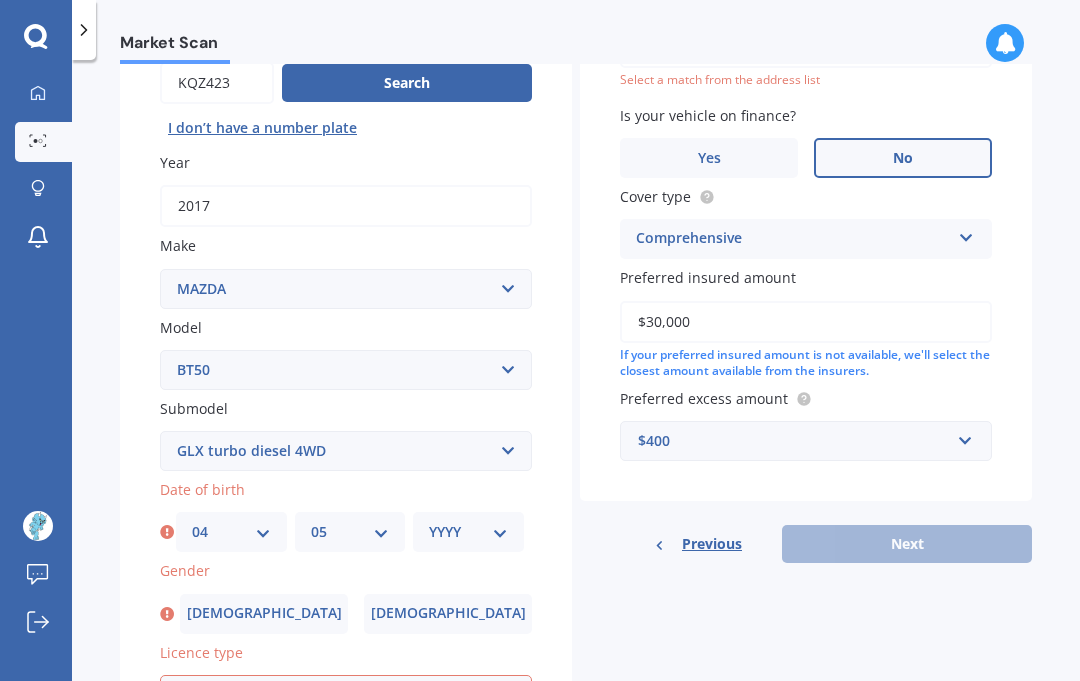 click on "YYYY 2025 2024 2023 2022 2021 2020 2019 2018 2017 2016 2015 2014 2013 2012 2011 2010 2009 2008 2007 2006 2005 2004 2003 2002 2001 2000 1999 1998 1997 1996 1995 1994 1993 1992 1991 1990 1989 1988 1987 1986 1985 1984 1983 1982 1981 1980 1979 1978 1977 1976 1975 1974 1973 1972 1971 1970 1969 1968 1967 1966 1965 1964 1963 1962 1961 1960 1959 1958 1957 1956 1955 1954 1953 1952 1951 1950 1949 1948 1947 1946 1945 1944 1943 1942 1941 1940 1939 1938 1937 1936 1935 1934 1933 1932 1931 1930 1929 1928 1927 1926" at bounding box center (468, 532) 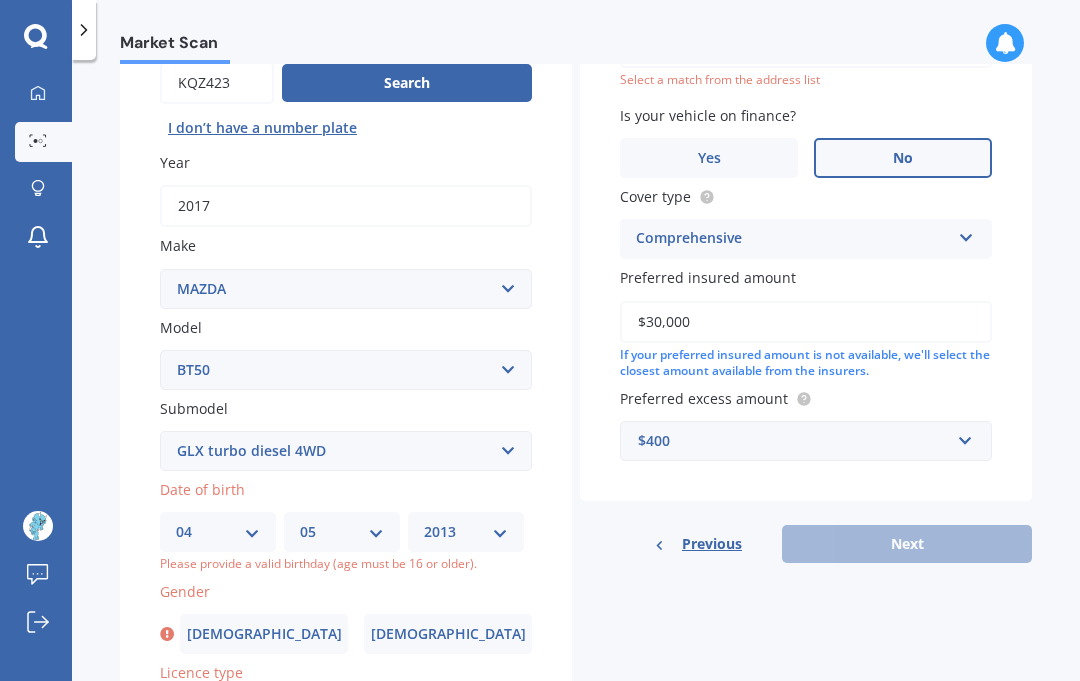 click on "Licence type Select licence type NZ Full NZ Restricted NZ Learners [GEOGRAPHIC_DATA] [GEOGRAPHIC_DATA] [GEOGRAPHIC_DATA] [GEOGRAPHIC_DATA] International / Other overseas licence" at bounding box center [346, 698] 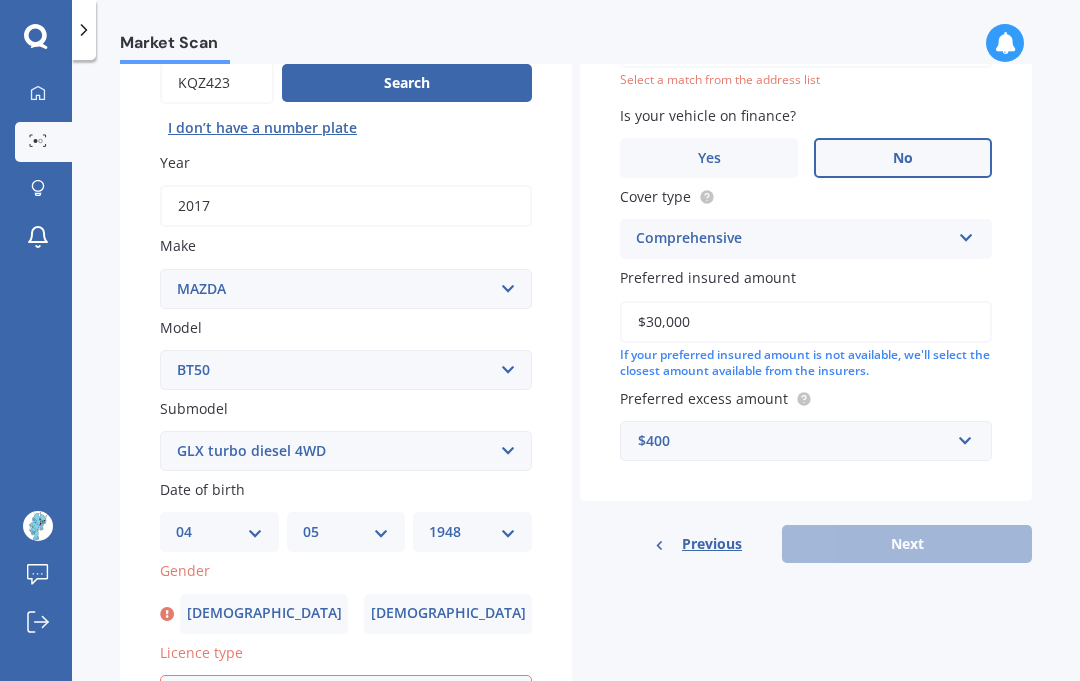 click on "[DEMOGRAPHIC_DATA]" at bounding box center (264, 613) 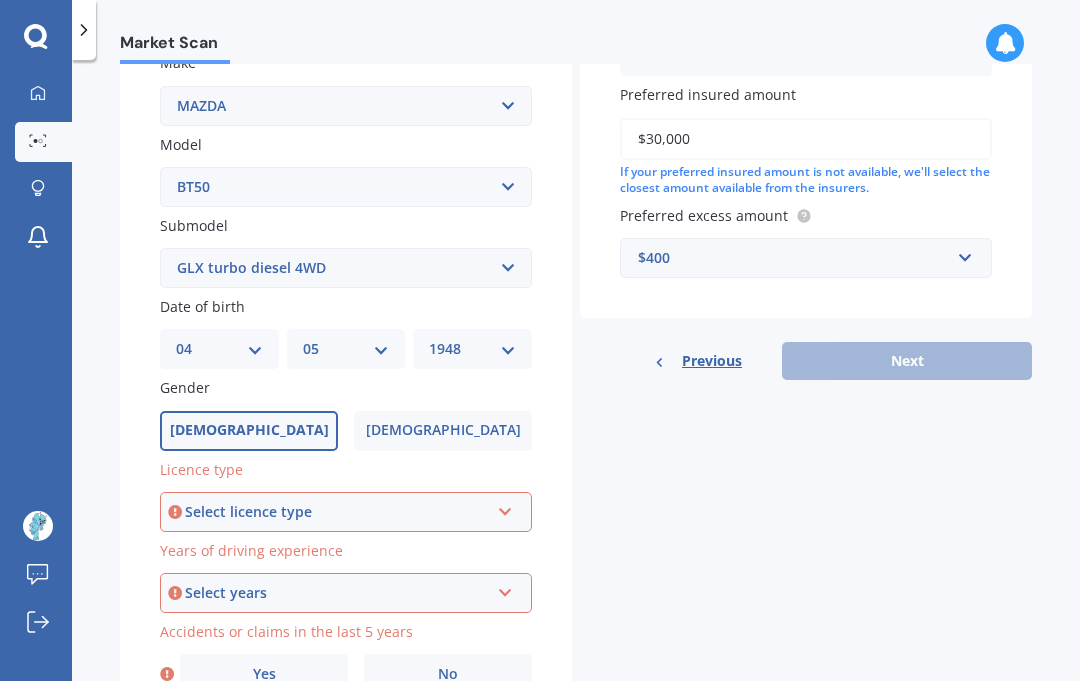 scroll, scrollTop: 390, scrollLeft: 0, axis: vertical 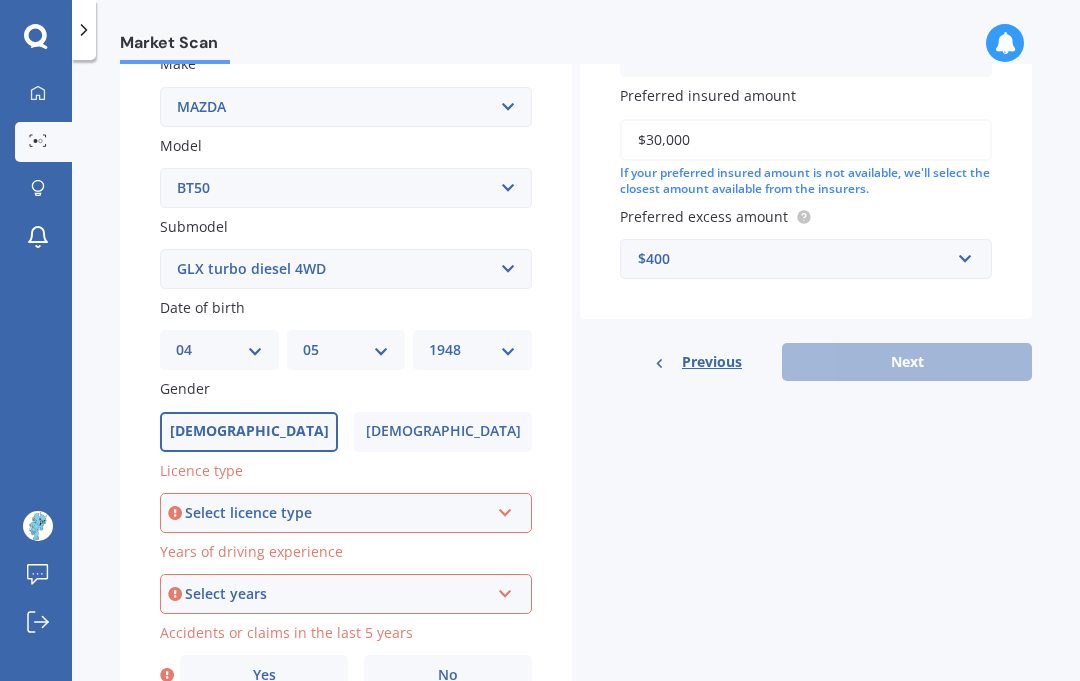 click on "Select licence type NZ Full NZ Restricted NZ Learners [GEOGRAPHIC_DATA] [GEOGRAPHIC_DATA] [GEOGRAPHIC_DATA] [GEOGRAPHIC_DATA] International / Other overseas licence" at bounding box center (346, 513) 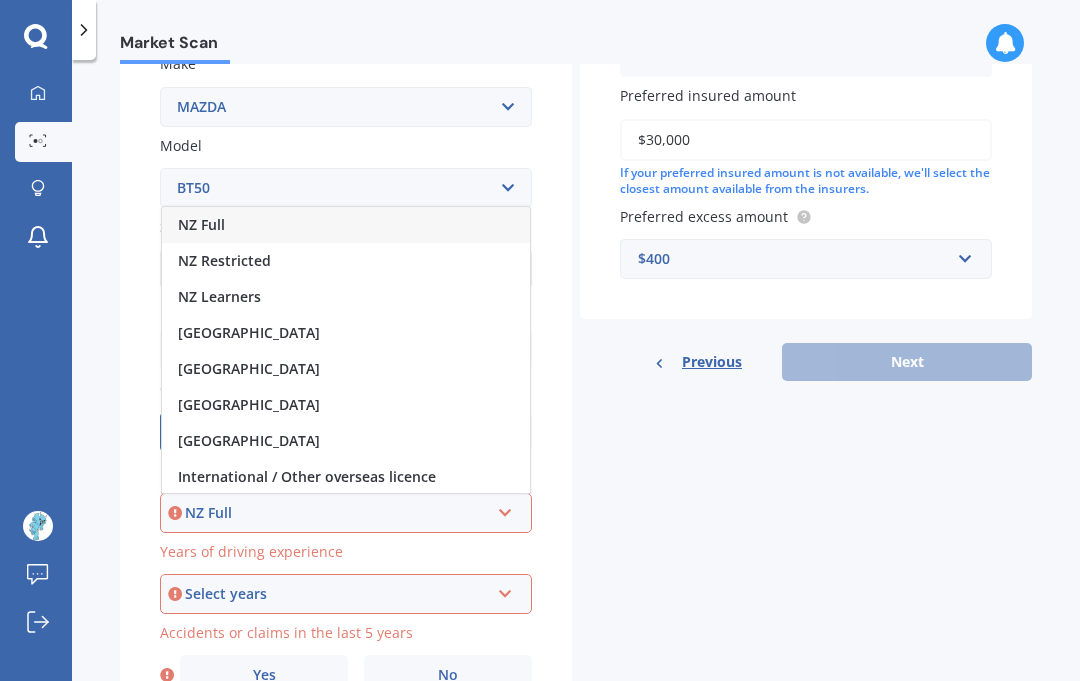 click on "NZ Full" at bounding box center [346, 225] 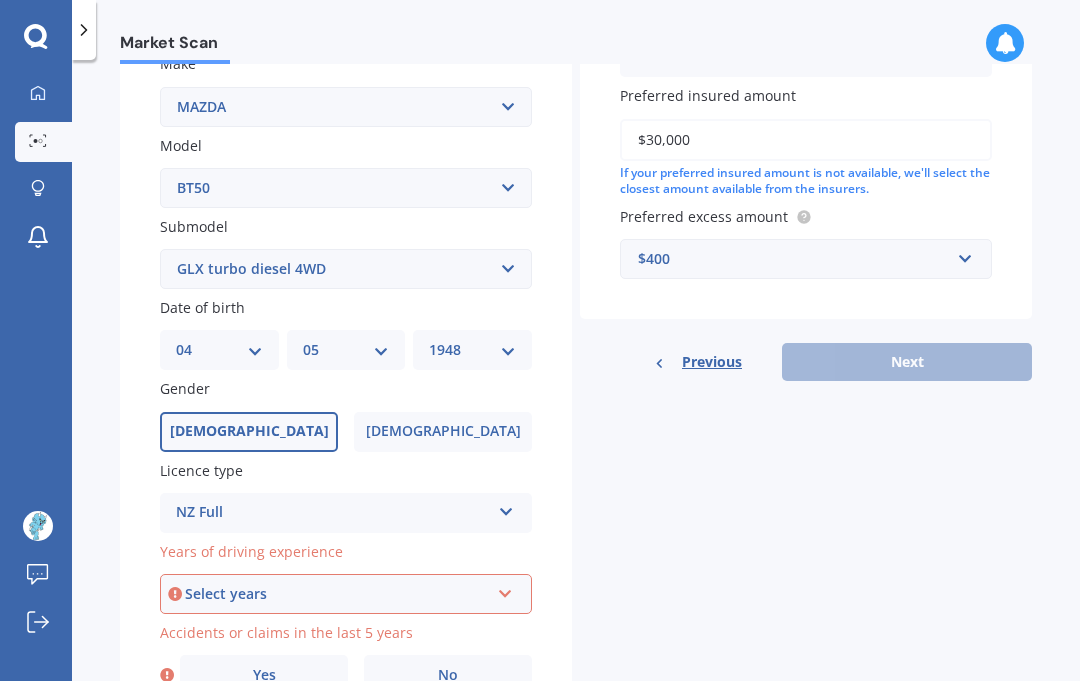 click at bounding box center (505, 590) 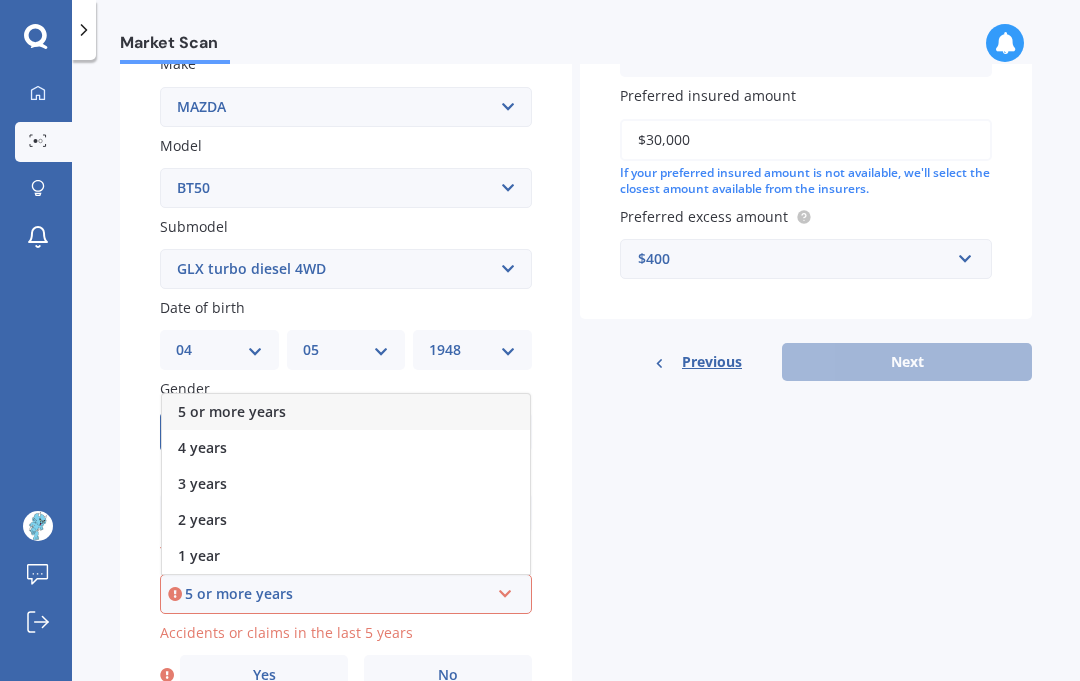 click on "5 or more years" at bounding box center (346, 412) 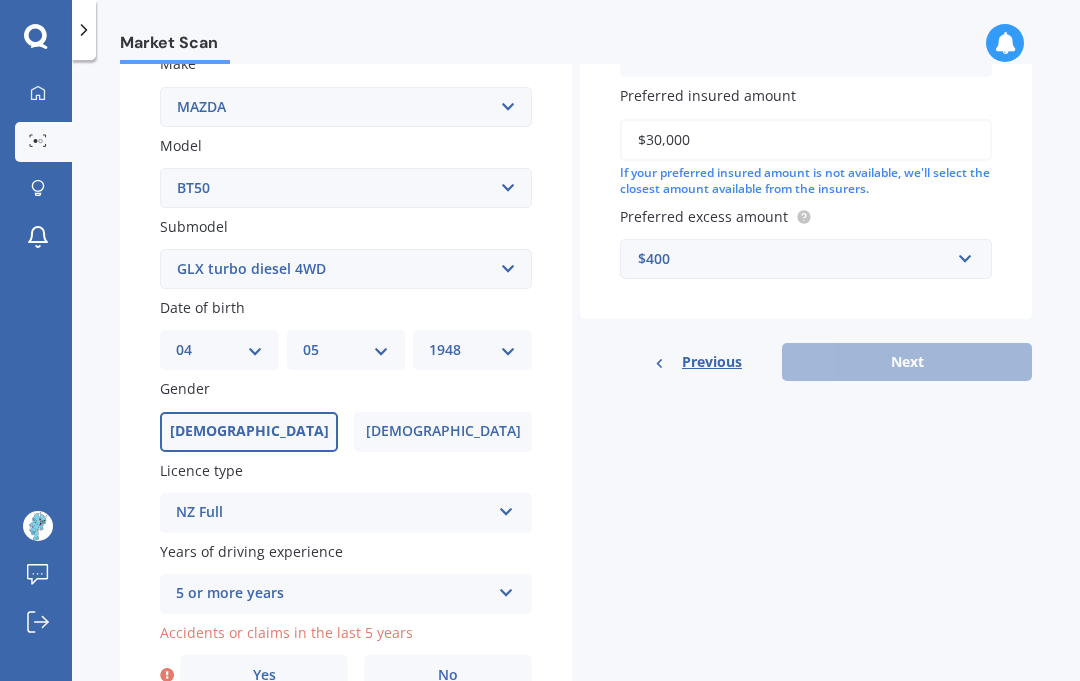 click on "Yes" at bounding box center [264, 675] 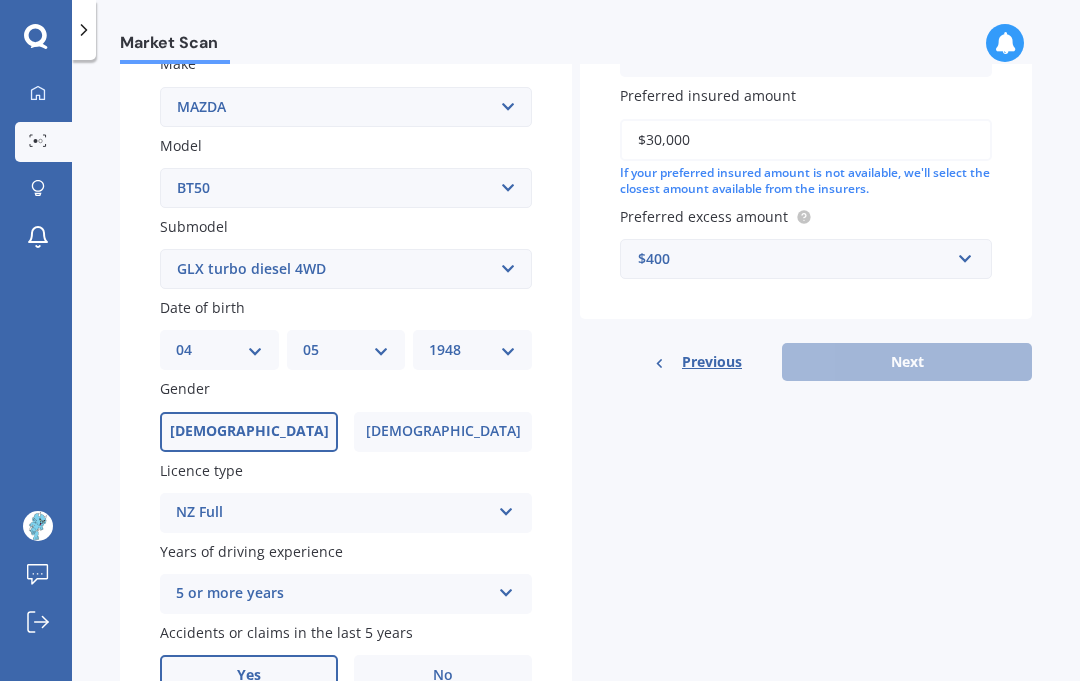 scroll, scrollTop: 163, scrollLeft: 0, axis: vertical 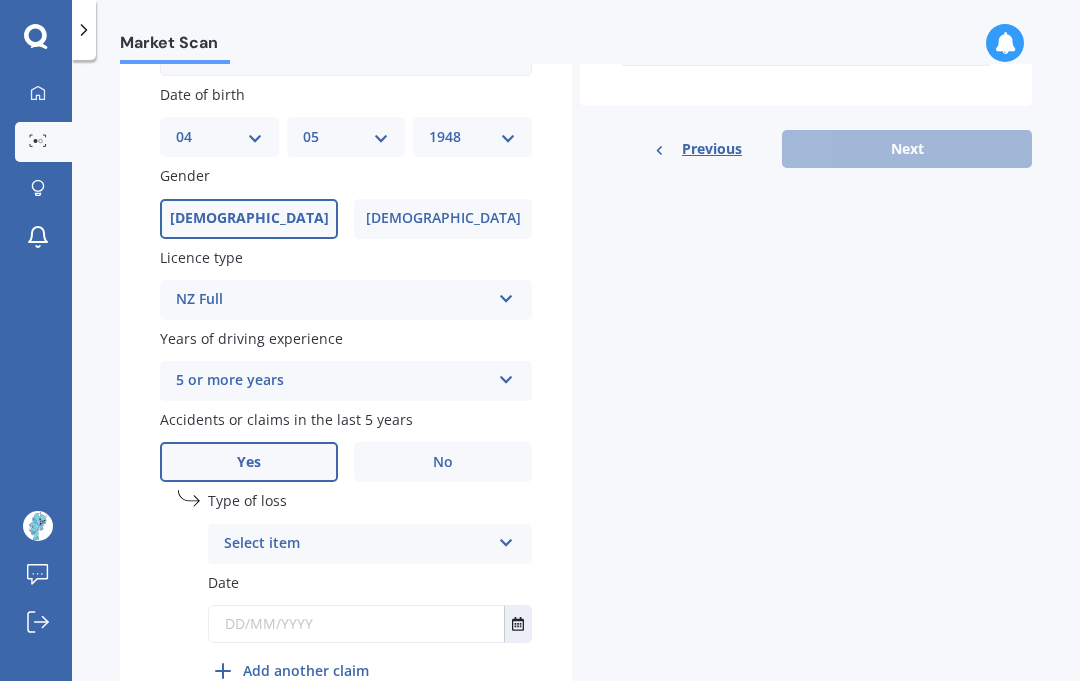 click at bounding box center (506, 539) 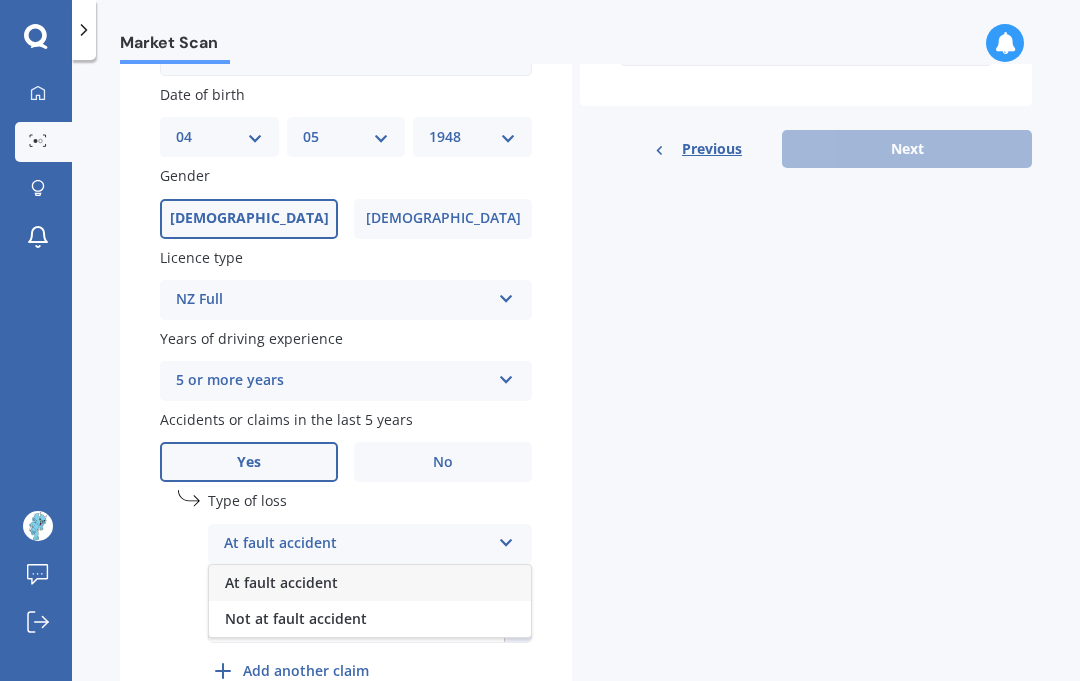 click on "At fault accident" at bounding box center [370, 583] 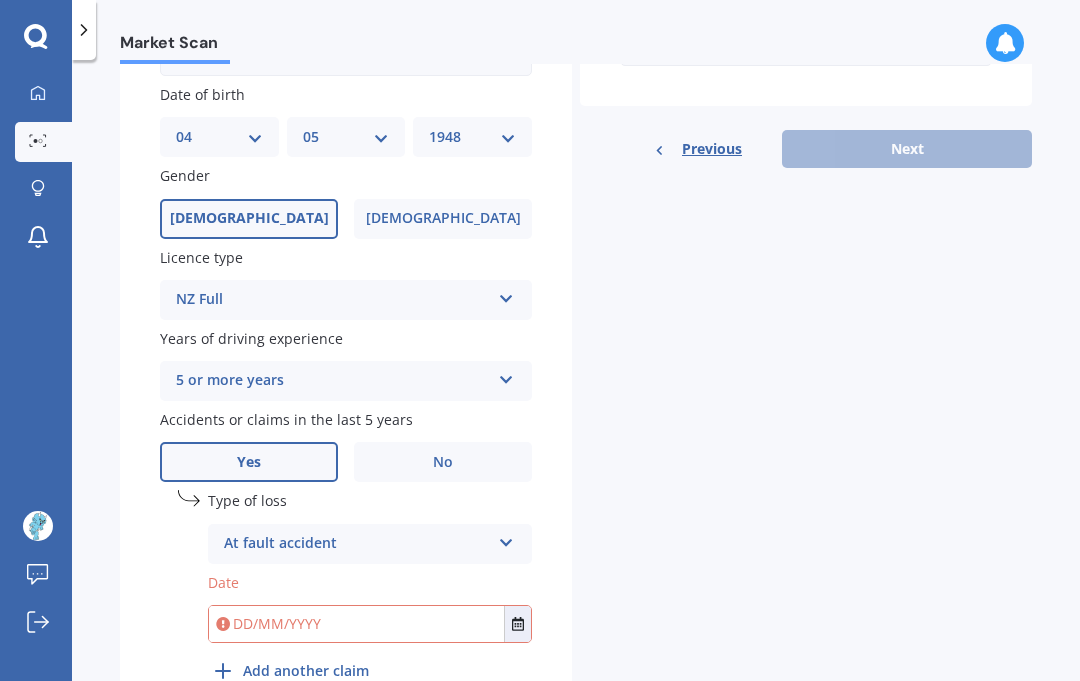 click at bounding box center [517, 624] 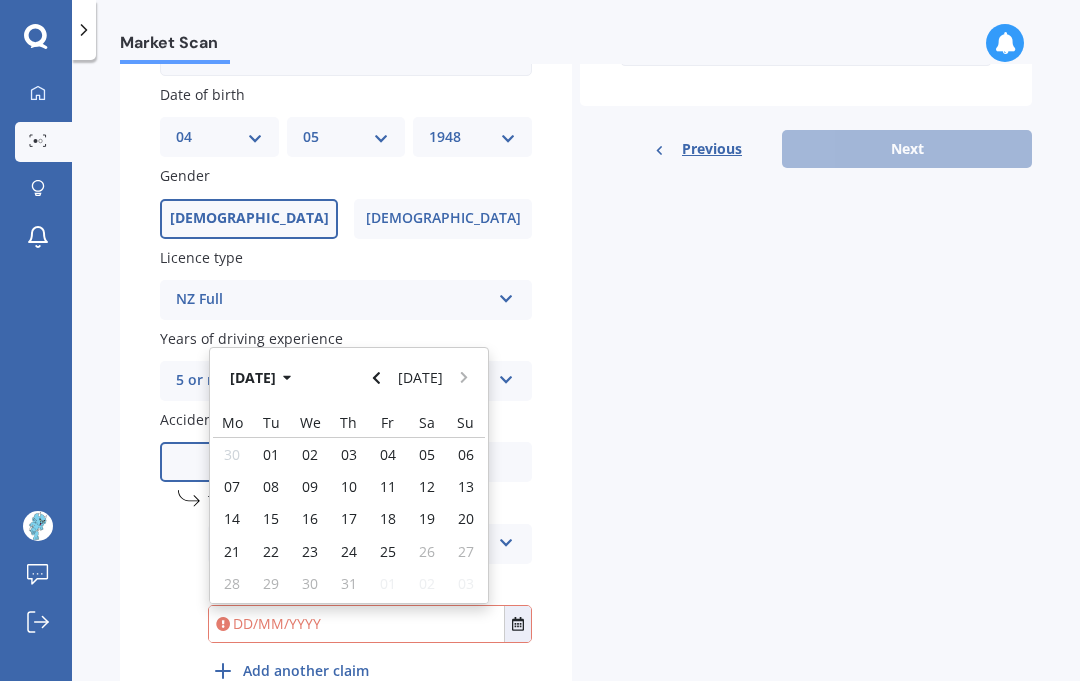 click at bounding box center (377, 377) 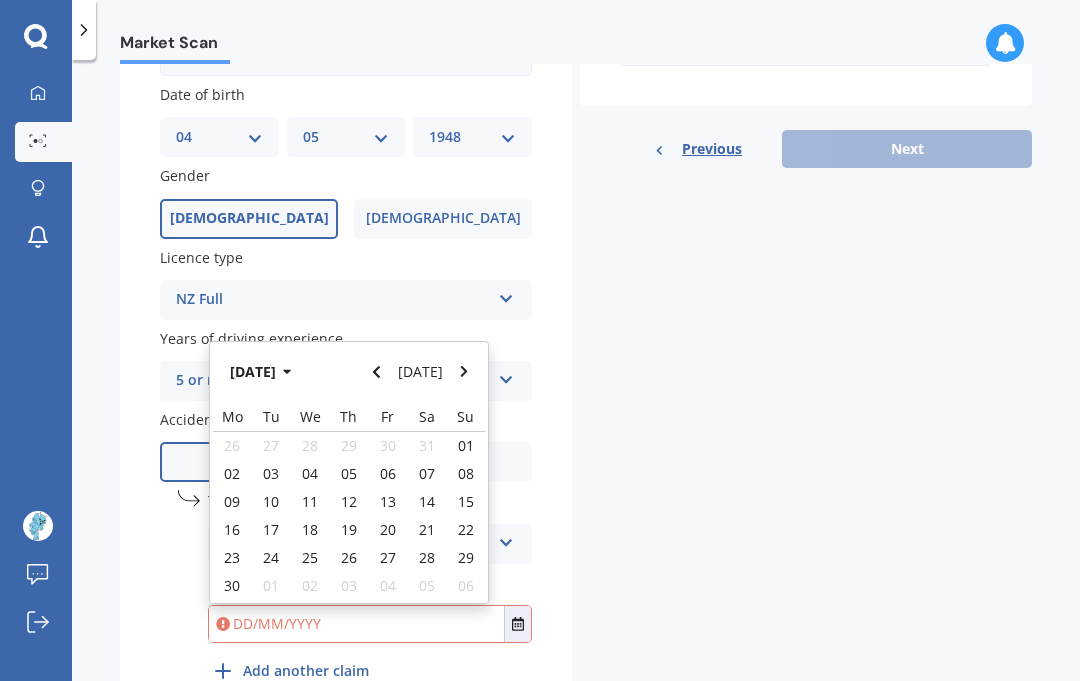 click on "[DATE]" at bounding box center [421, 371] 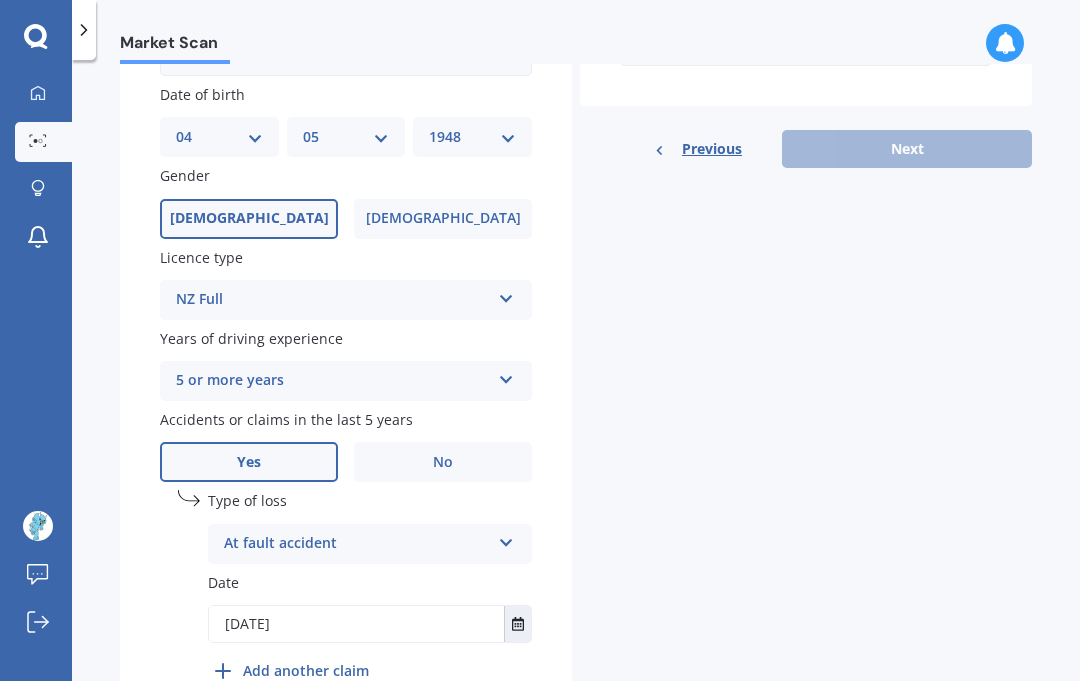 click 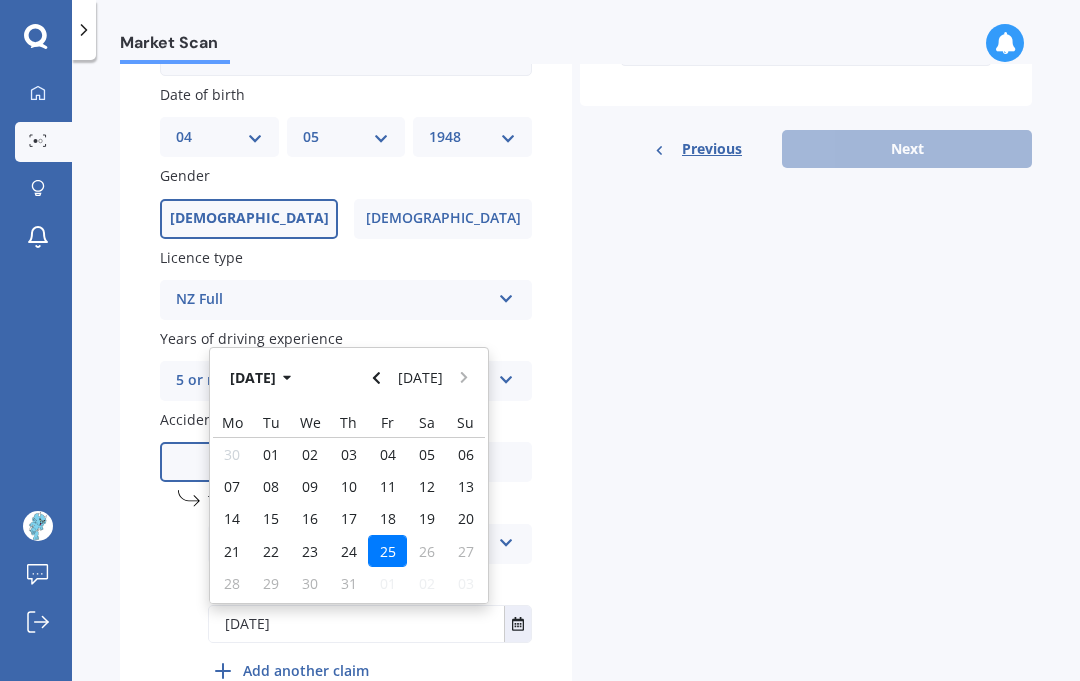 click 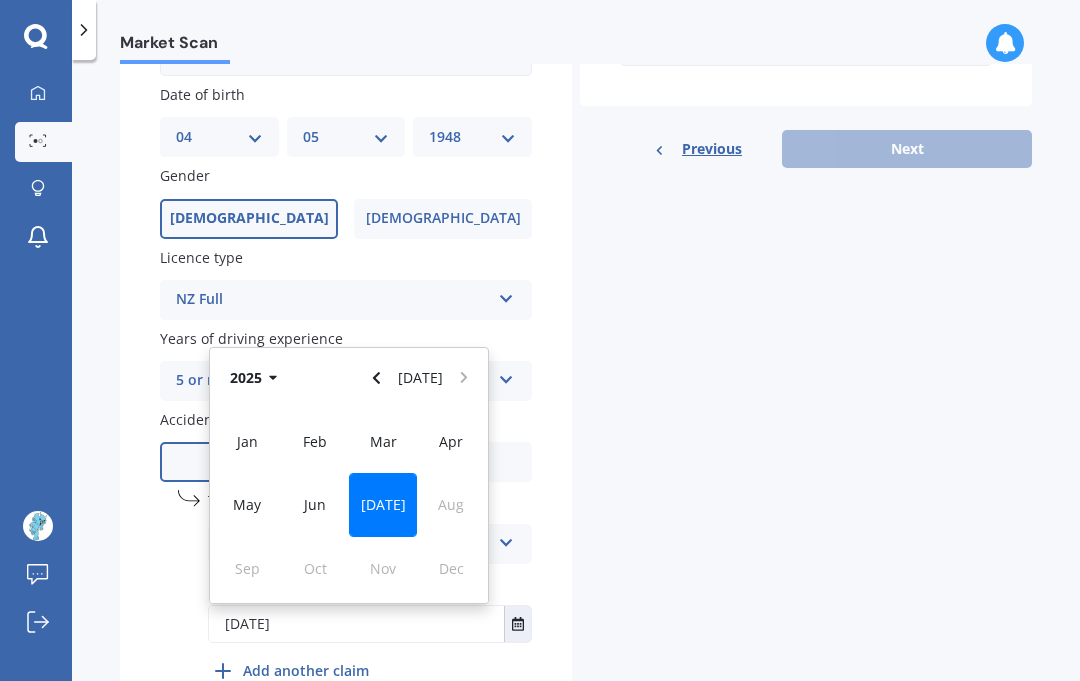 click on "2025" at bounding box center [257, 377] 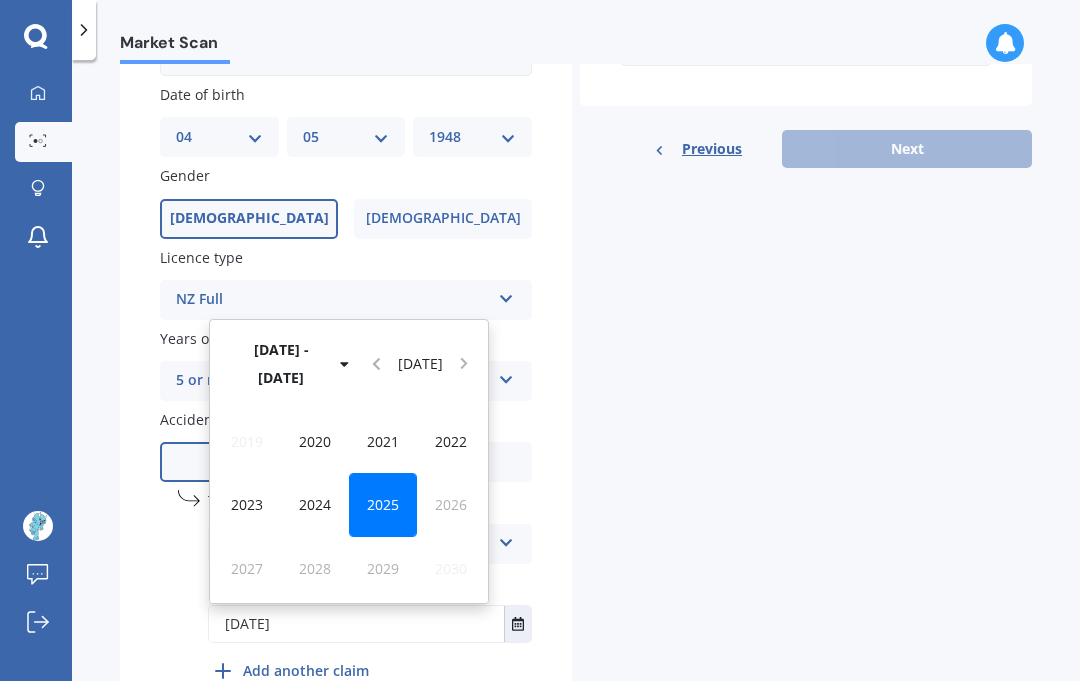 click on "[DATE] - [DATE]" at bounding box center [292, 363] 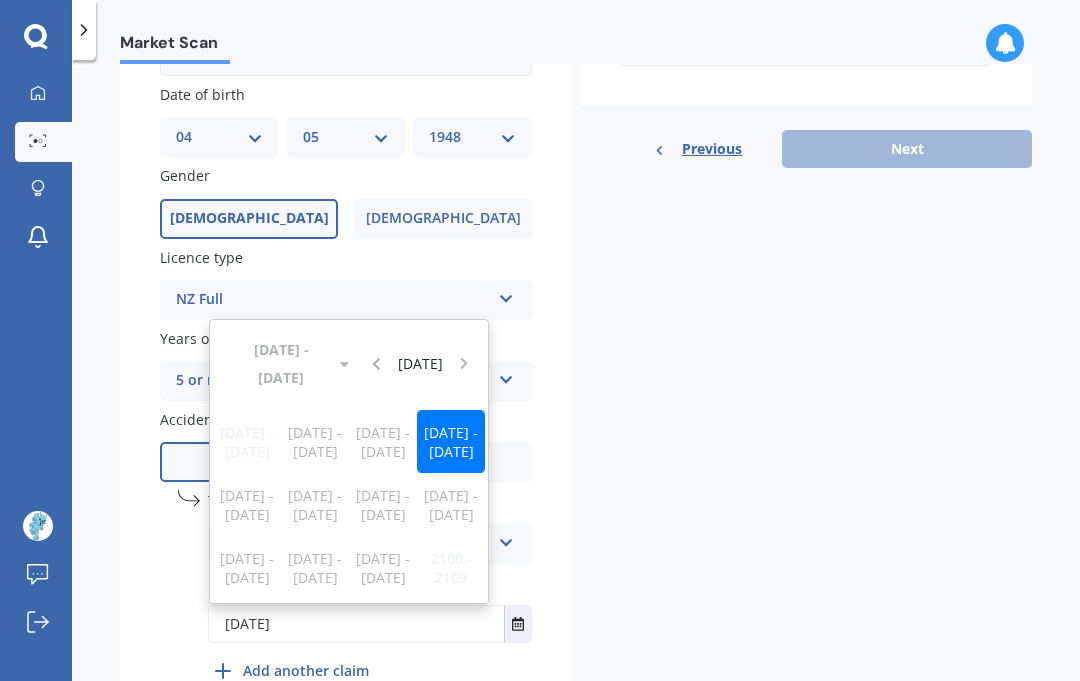 click at bounding box center [517, 624] 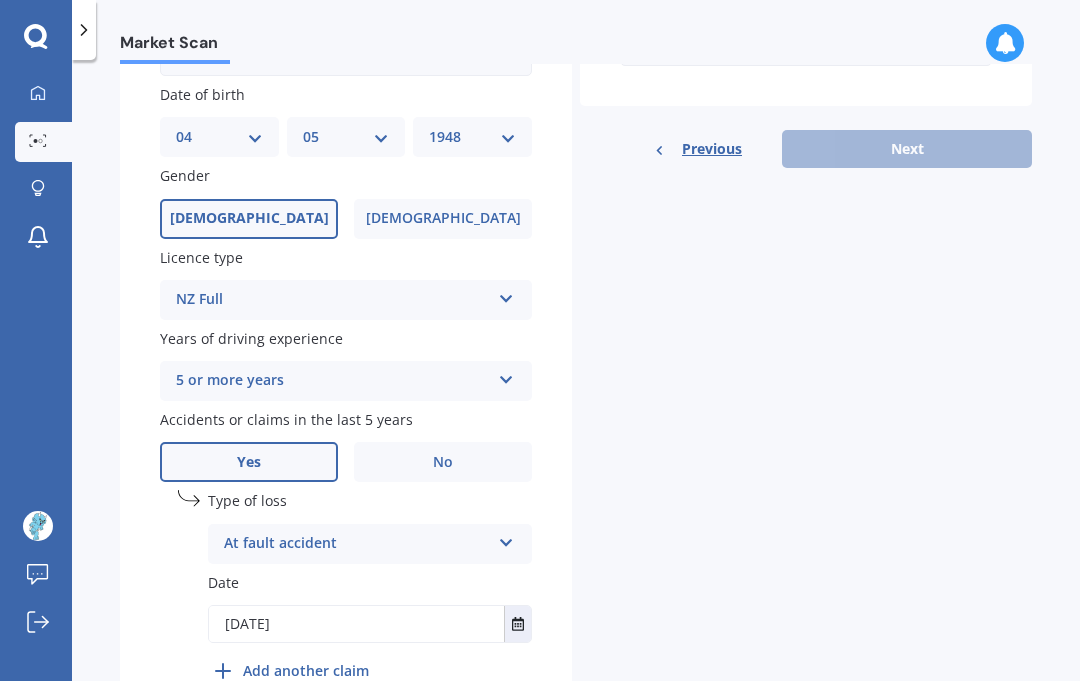 click on "[DATE]" at bounding box center [356, 624] 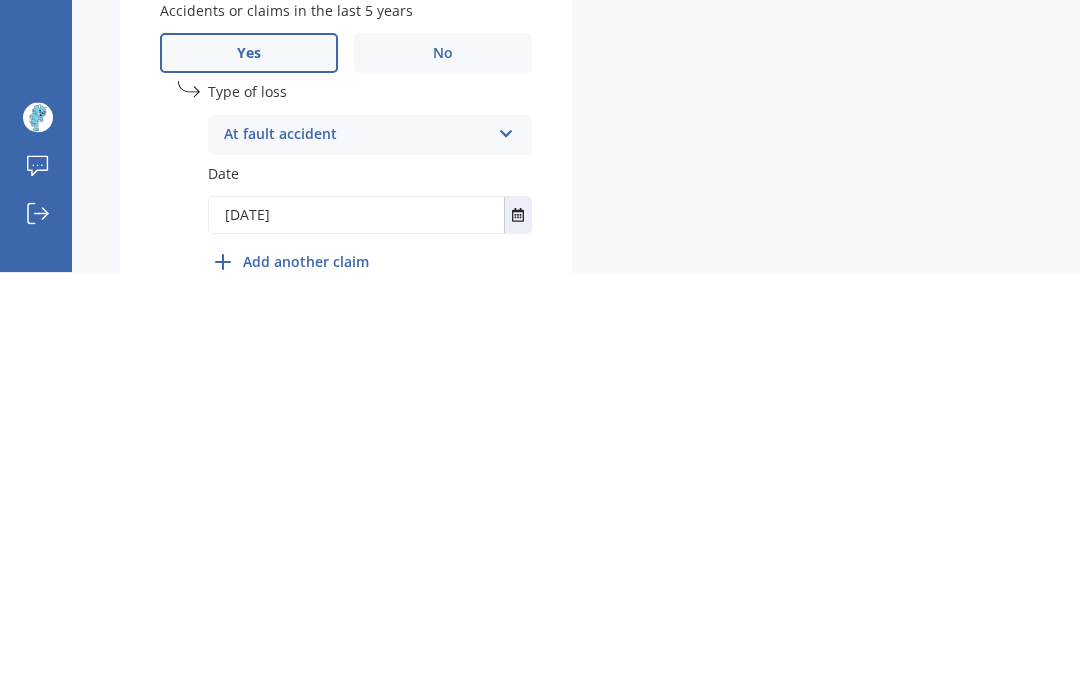 scroll, scrollTop: 89, scrollLeft: 0, axis: vertical 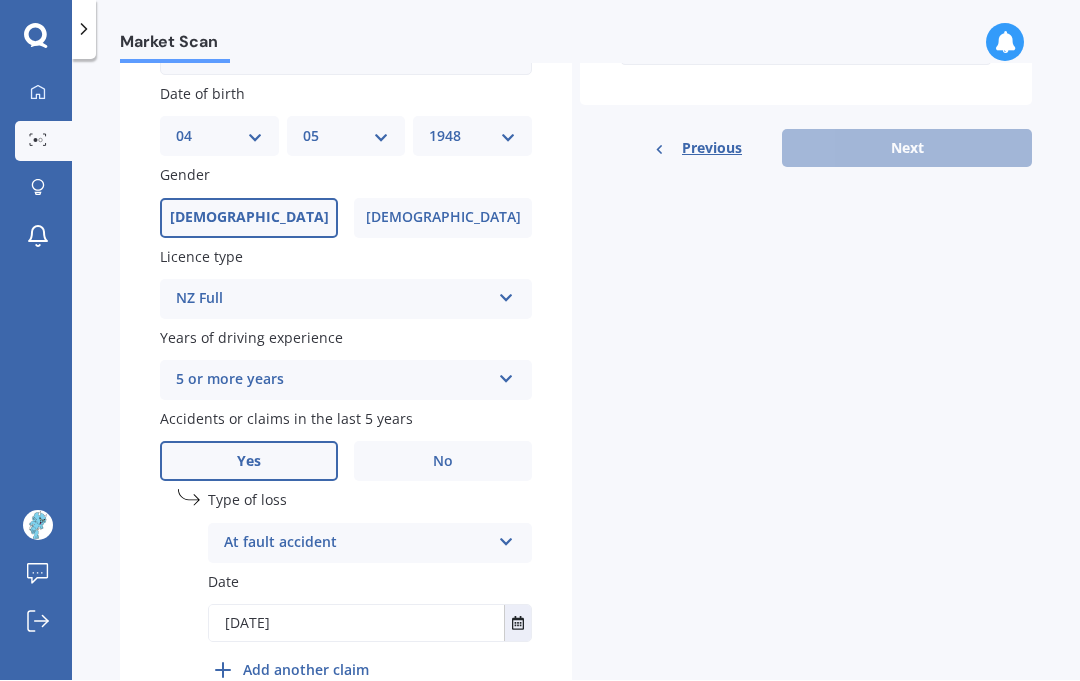 type on "[DATE]" 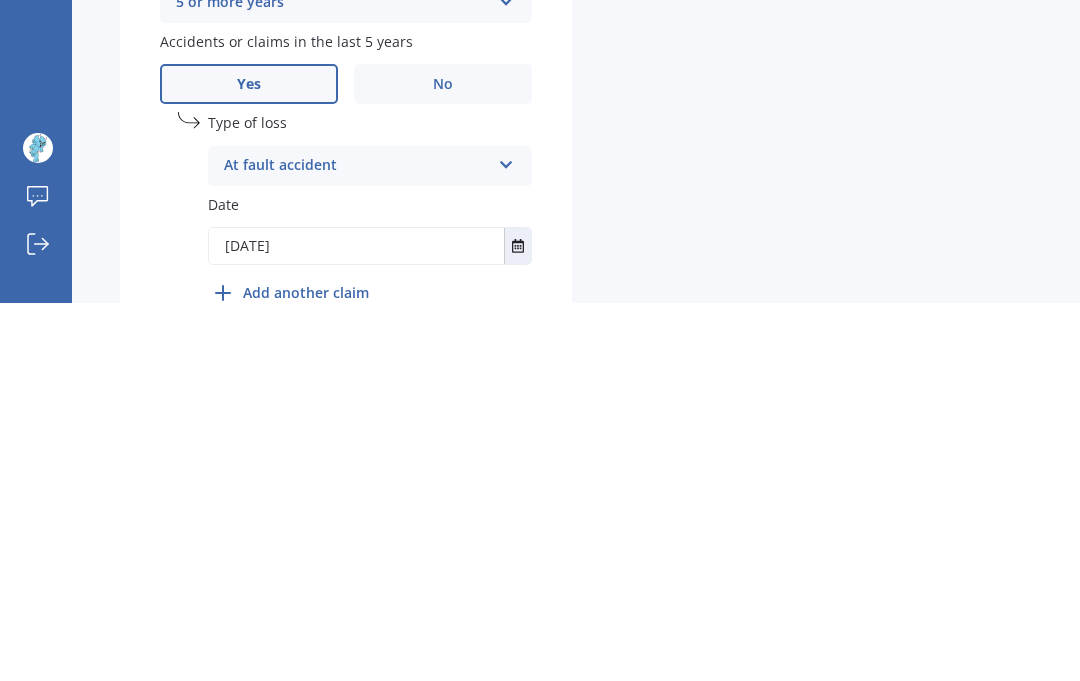 click on "Add another claim" at bounding box center (306, 670) 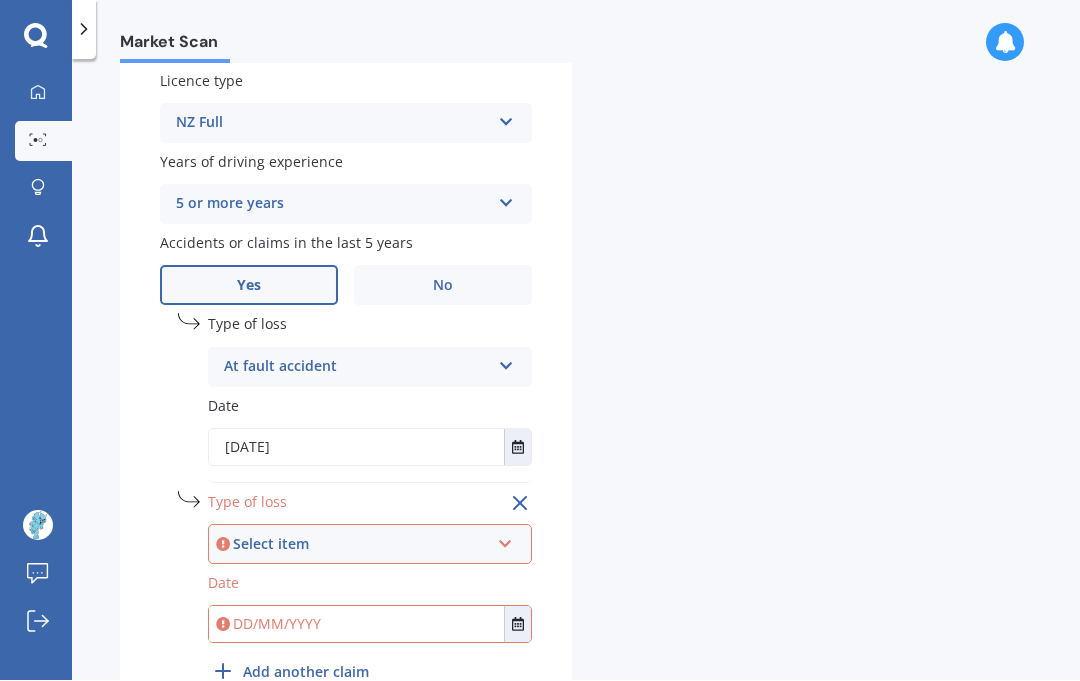 scroll, scrollTop: 778, scrollLeft: 0, axis: vertical 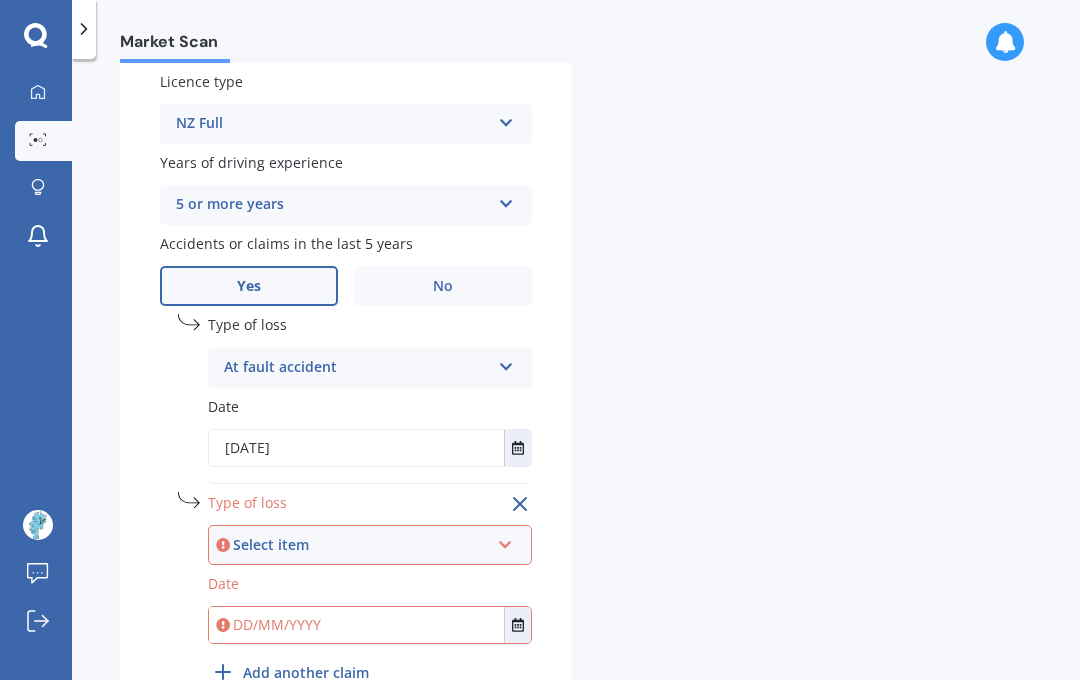 click 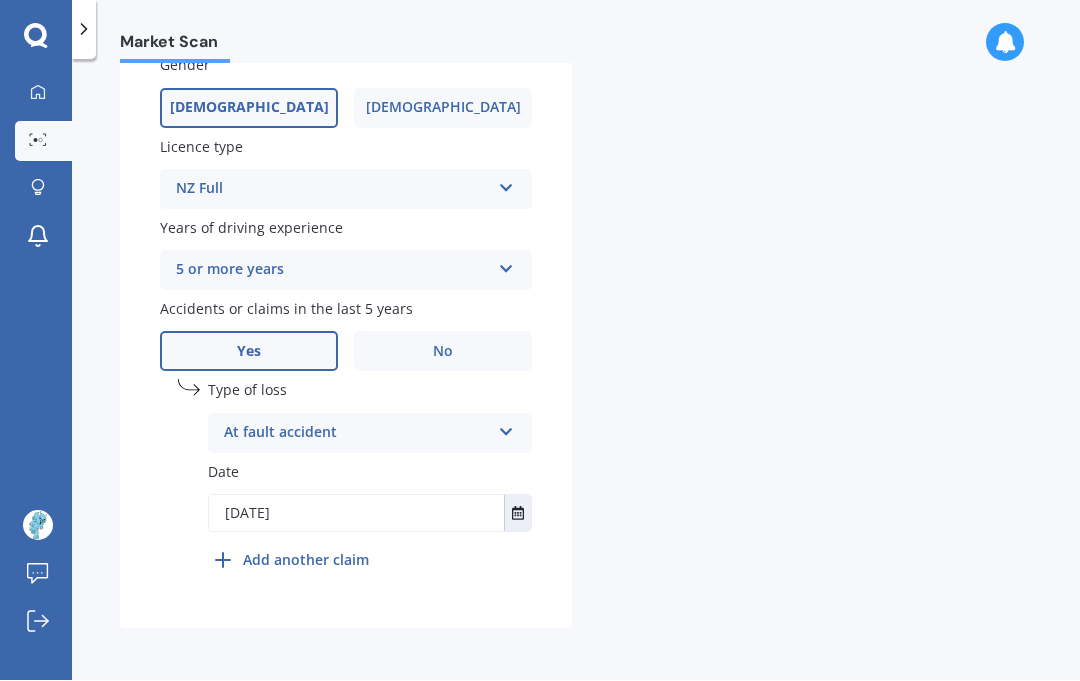 scroll, scrollTop: 603, scrollLeft: 0, axis: vertical 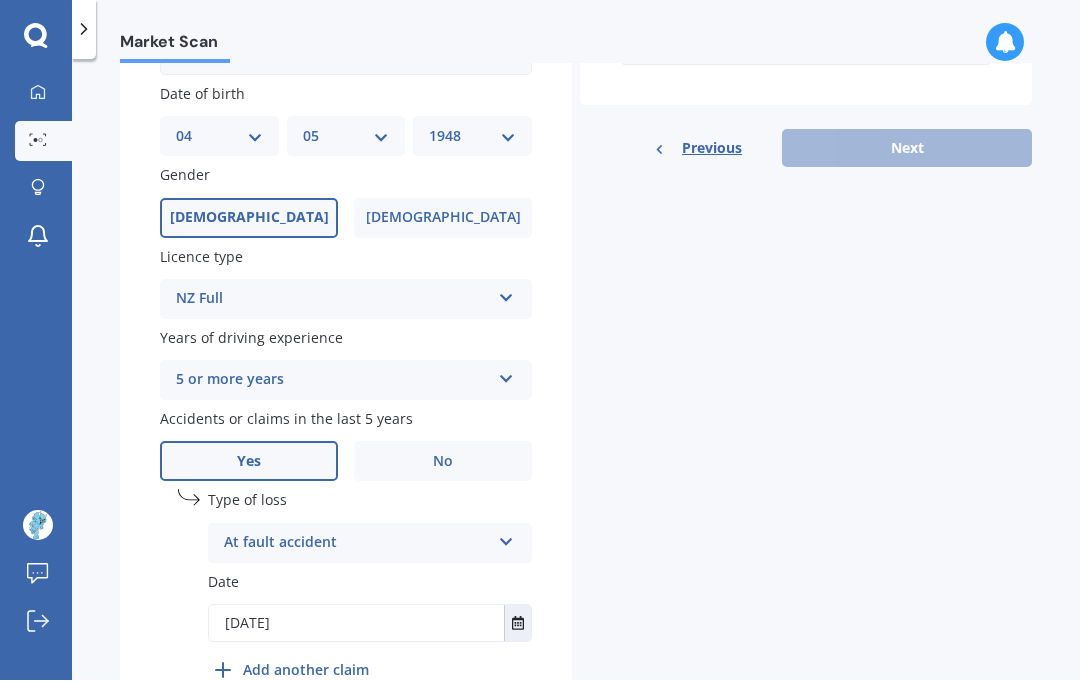 click on "Add another claim" at bounding box center [306, 670] 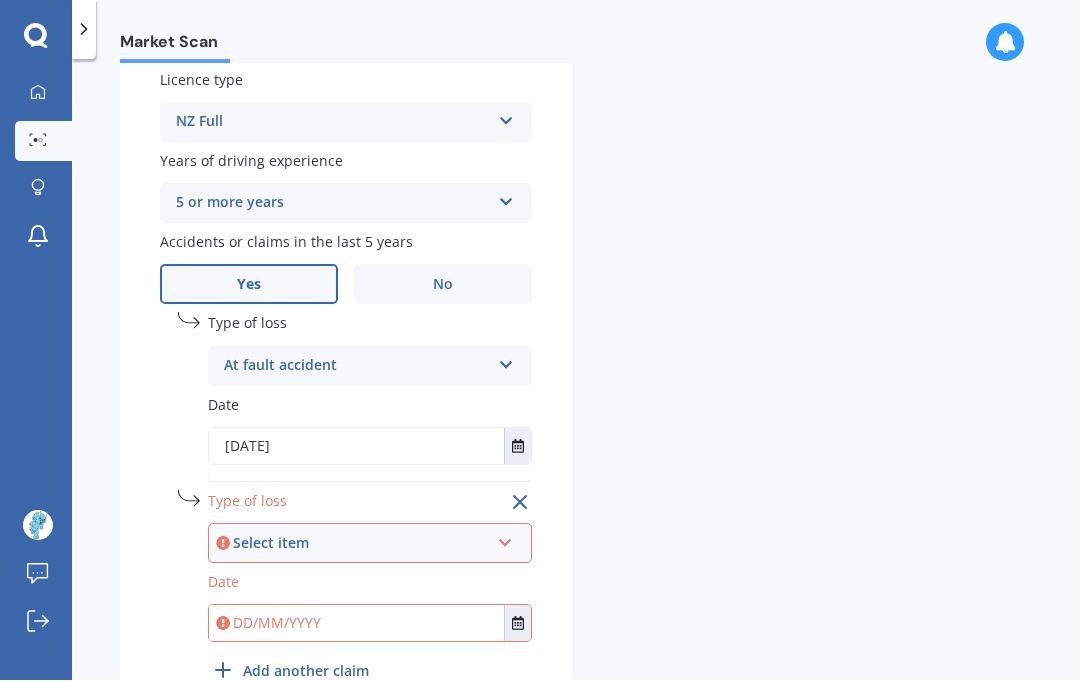 scroll, scrollTop: 778, scrollLeft: 0, axis: vertical 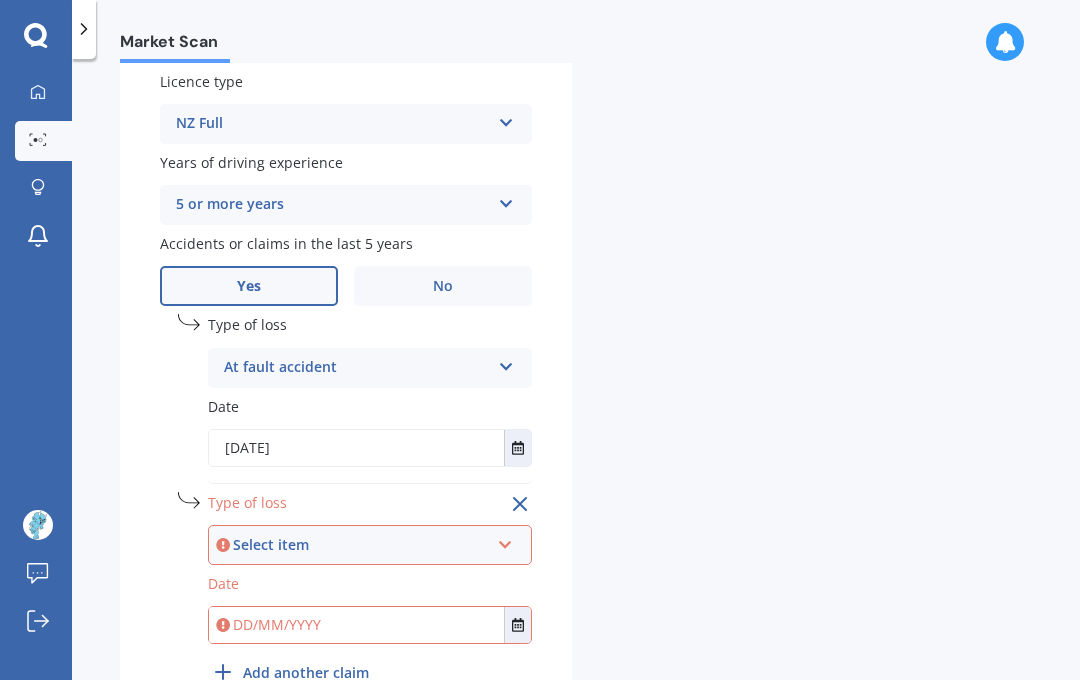 click 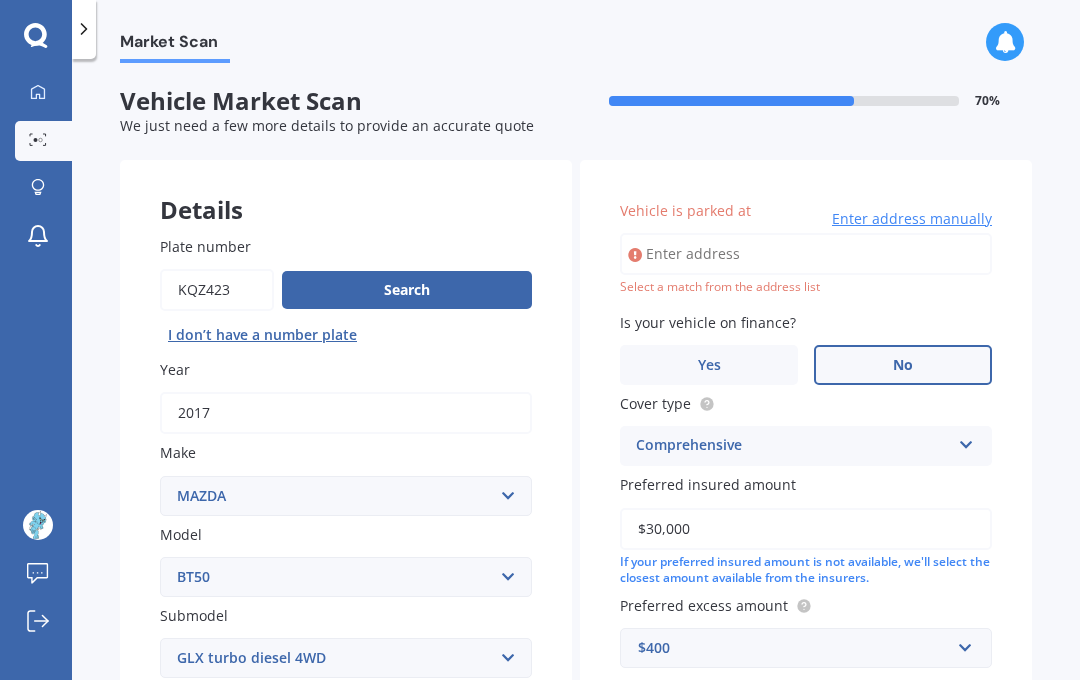 scroll, scrollTop: 0, scrollLeft: 0, axis: both 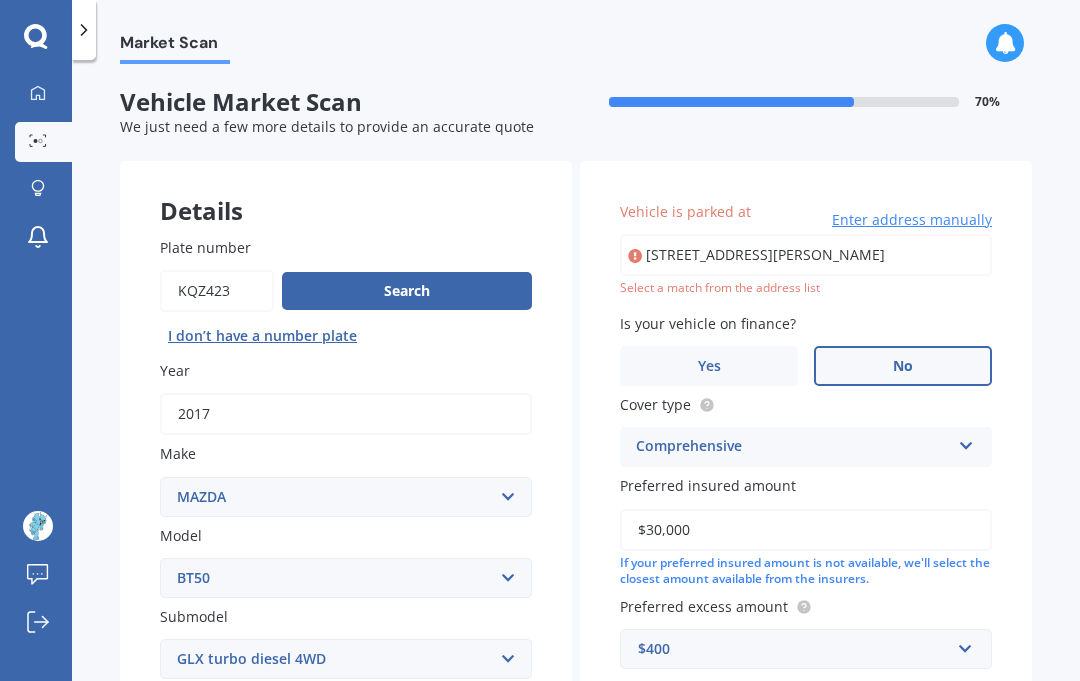 type on "[STREET_ADDRESS][PERSON_NAME]" 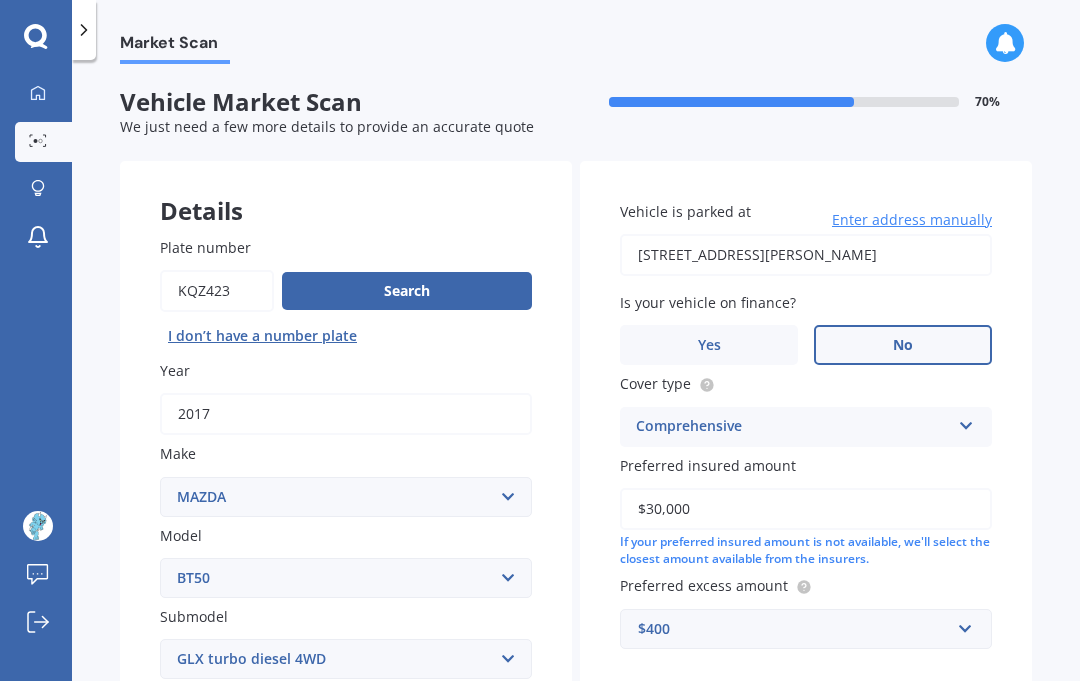 click on "Vehicle is parked at [STREET_ADDRESS][PERSON_NAME] Enter address manually Is your vehicle on finance? Yes No Cover type Comprehensive Comprehensive Third Party, Fire & Theft Third Party Preferred insured amount $30,000 If your preferred insured amount is not available, we'll select the closest amount available from the insurers. Preferred excess amount $400 $100 $400 $500 $750 $1,000 $1,500 $2,000" at bounding box center (806, 425) 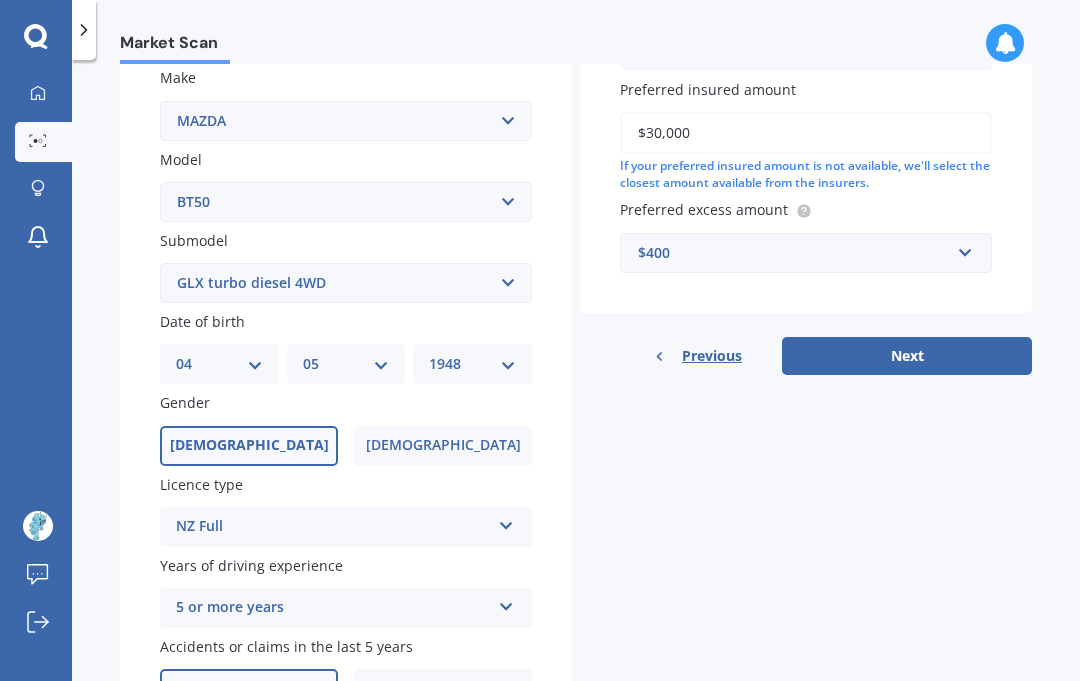 scroll, scrollTop: 376, scrollLeft: 0, axis: vertical 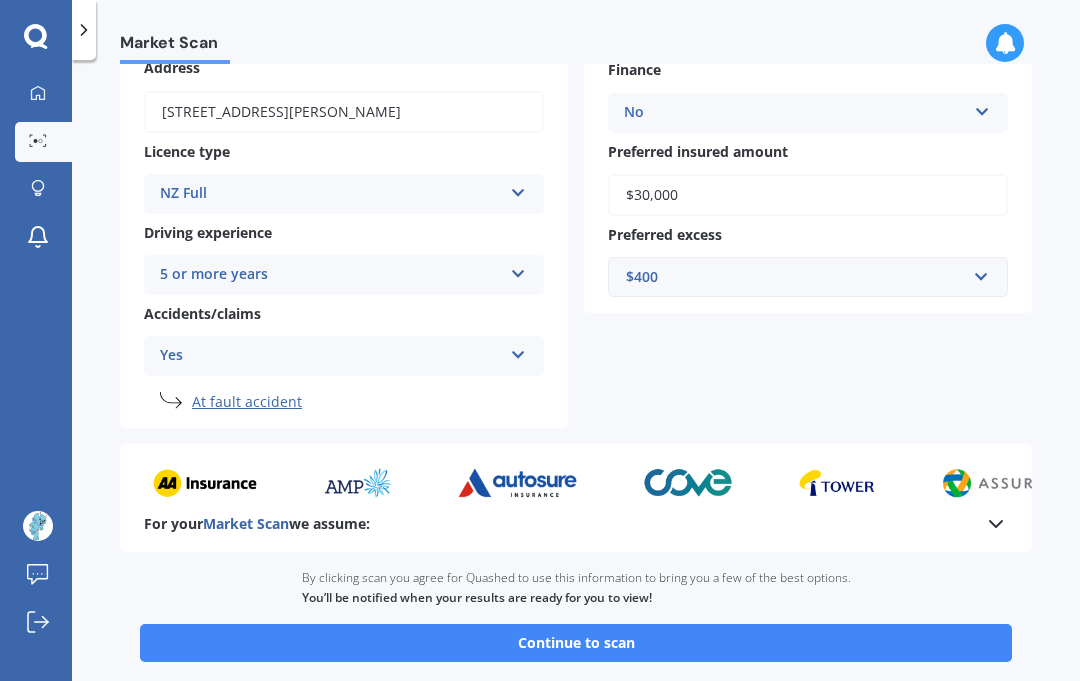 click on "Continue to scan" at bounding box center (576, 643) 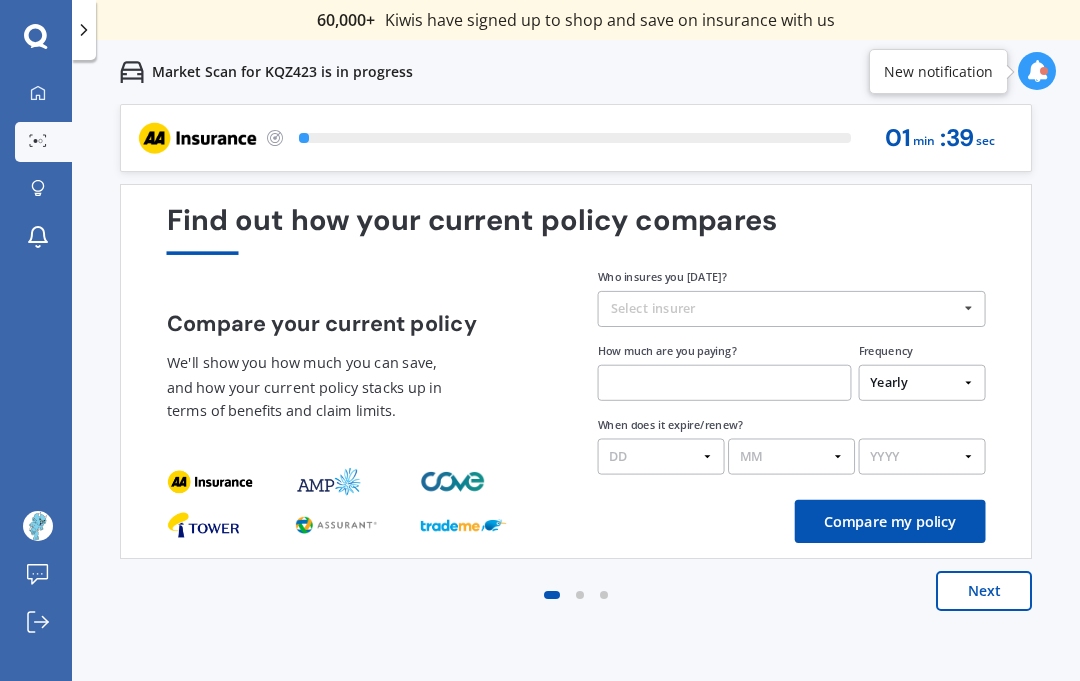 scroll, scrollTop: 0, scrollLeft: 0, axis: both 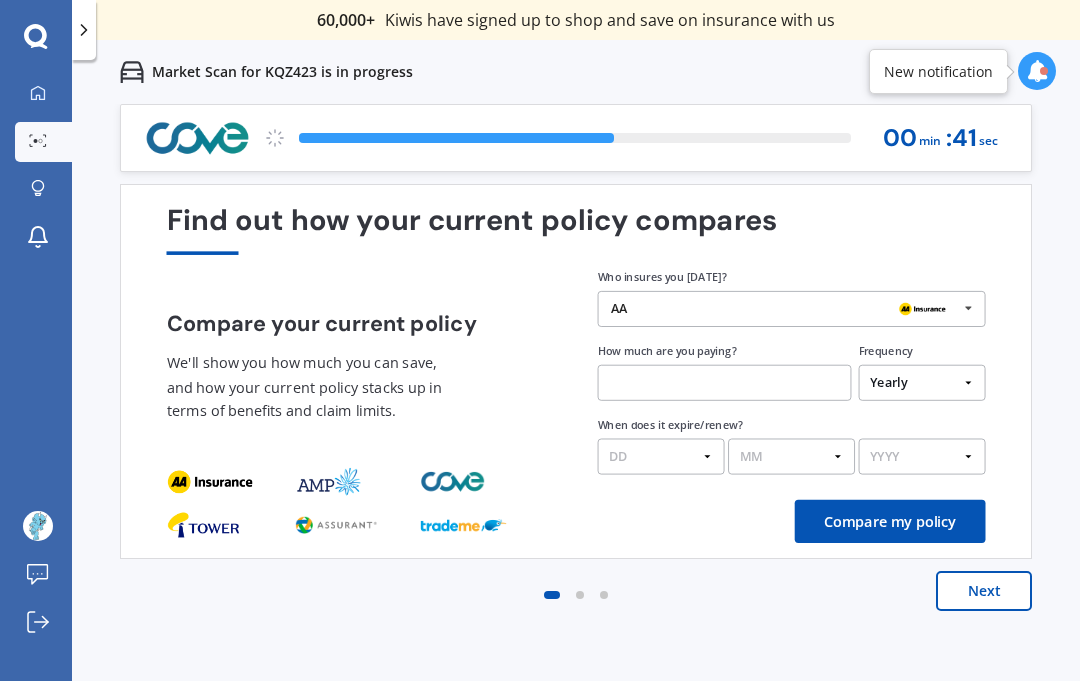 click on "Next" at bounding box center [984, 591] 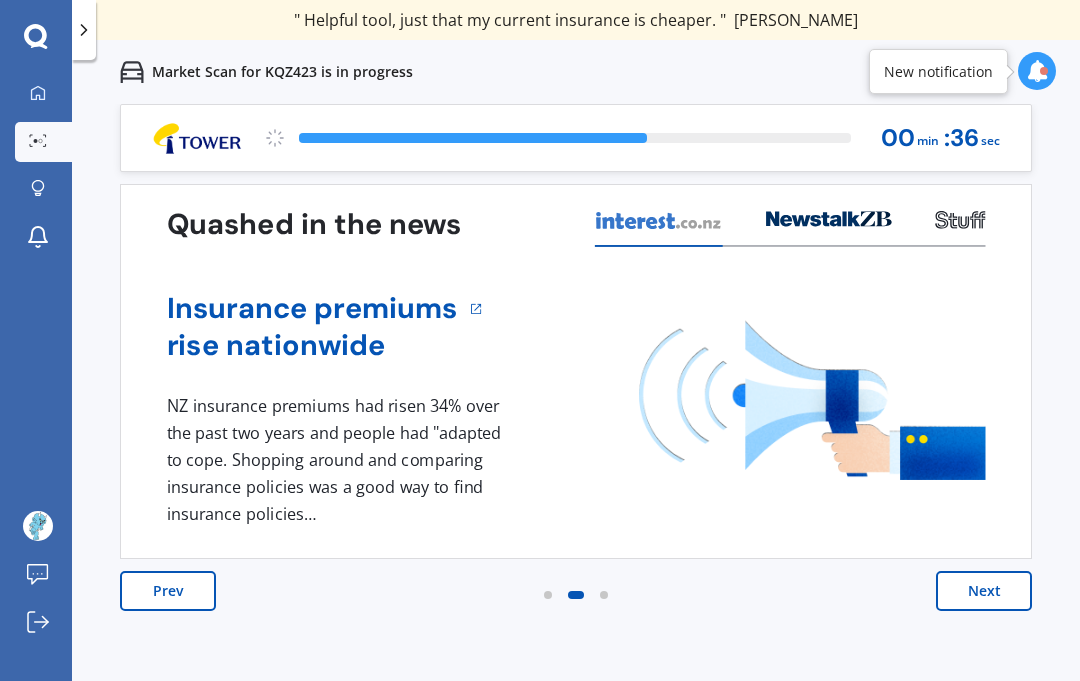 click on "Next" at bounding box center (984, 591) 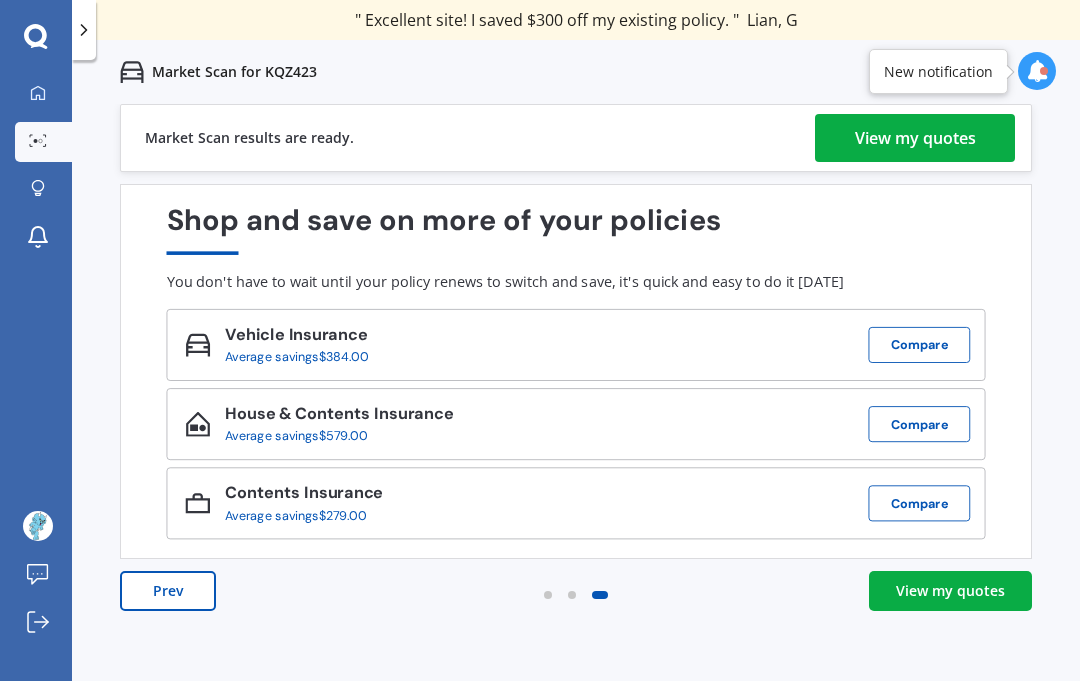 click on "View my quotes" at bounding box center [915, 138] 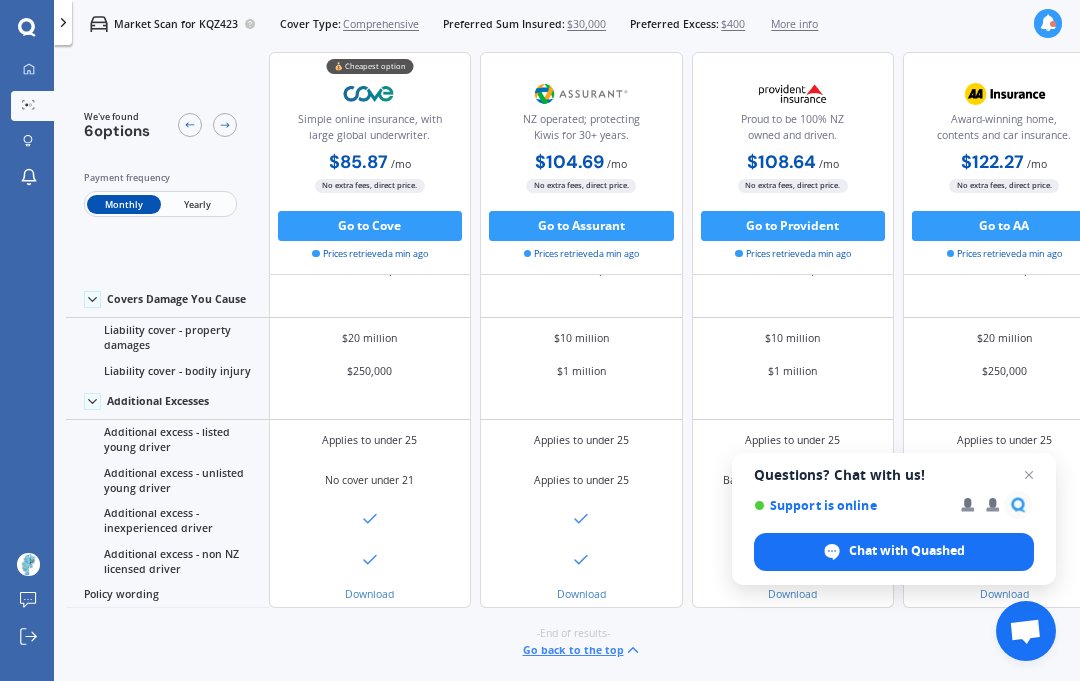 scroll, scrollTop: 1302, scrollLeft: 0, axis: vertical 